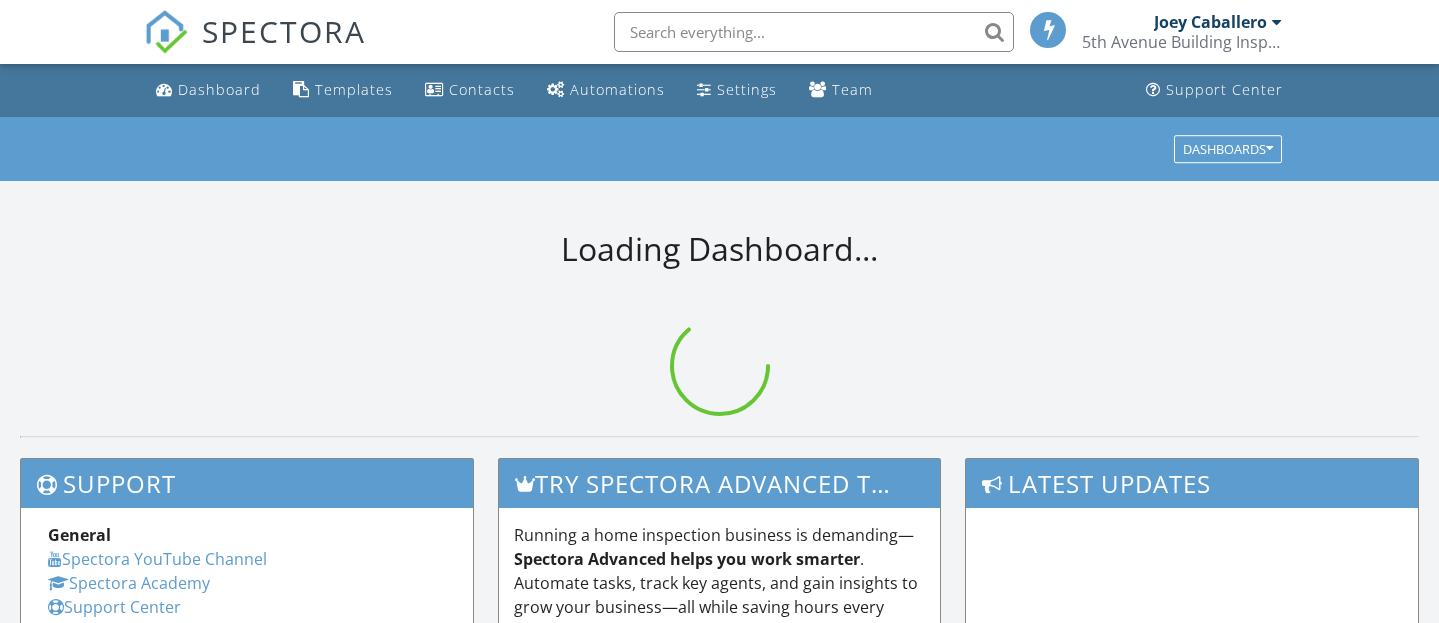 scroll, scrollTop: 0, scrollLeft: 0, axis: both 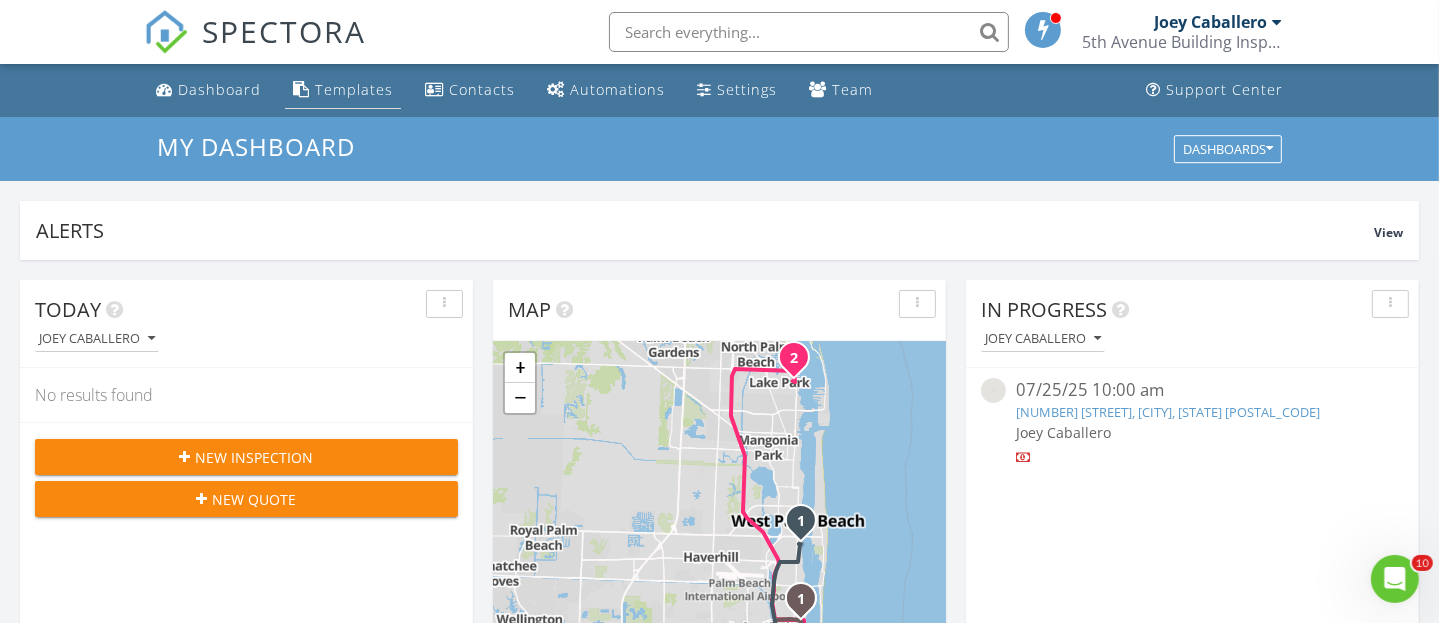 click on "Templates" at bounding box center [354, 89] 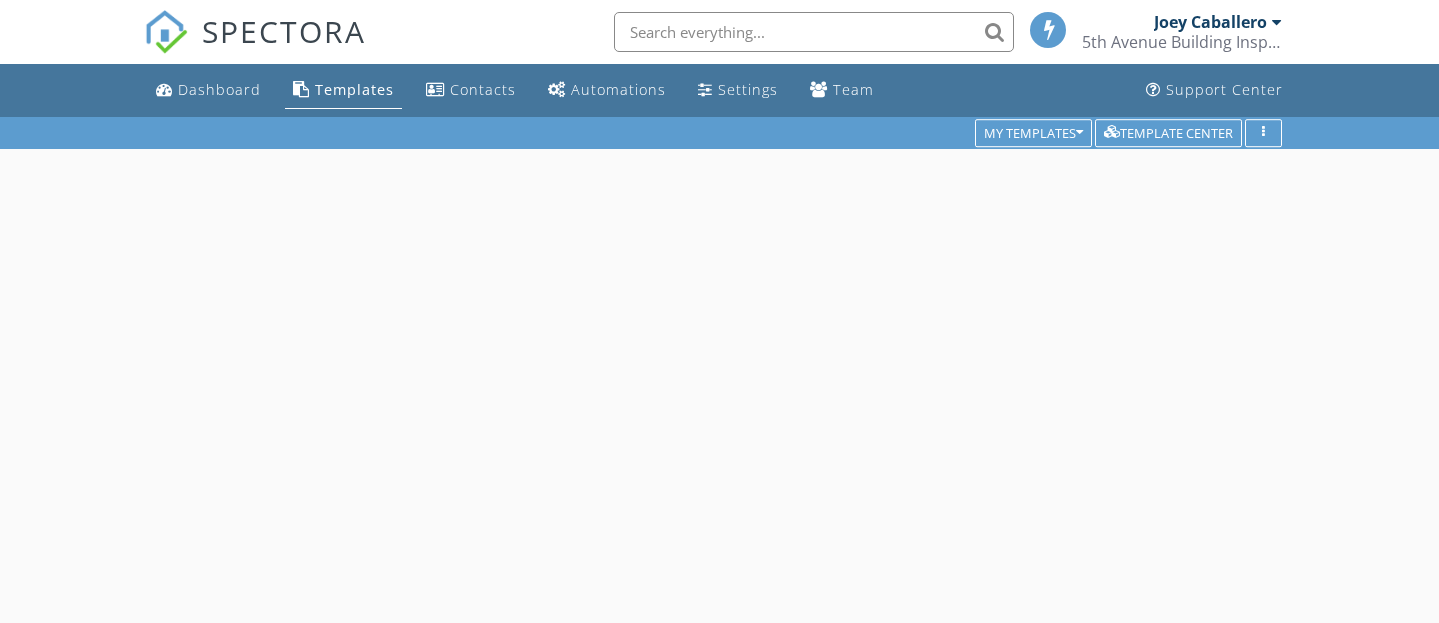 scroll, scrollTop: 0, scrollLeft: 0, axis: both 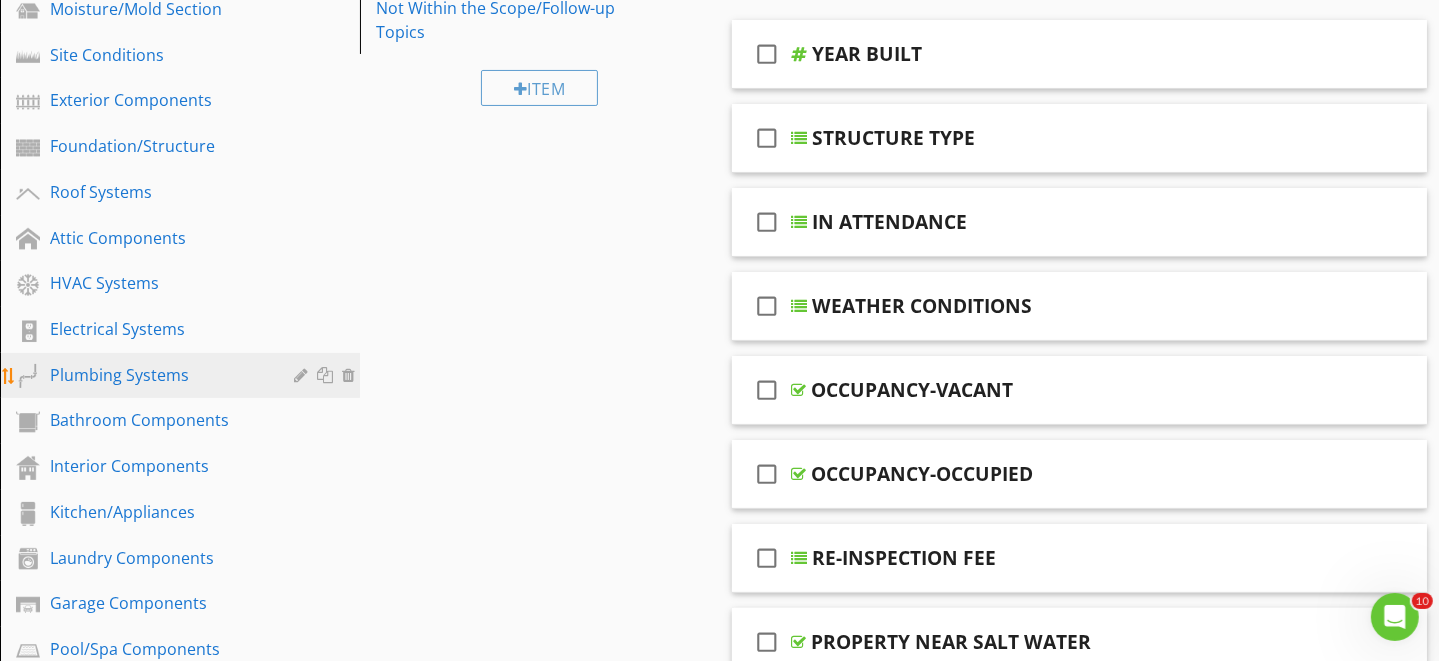 click on "Plumbing Systems" at bounding box center (157, 375) 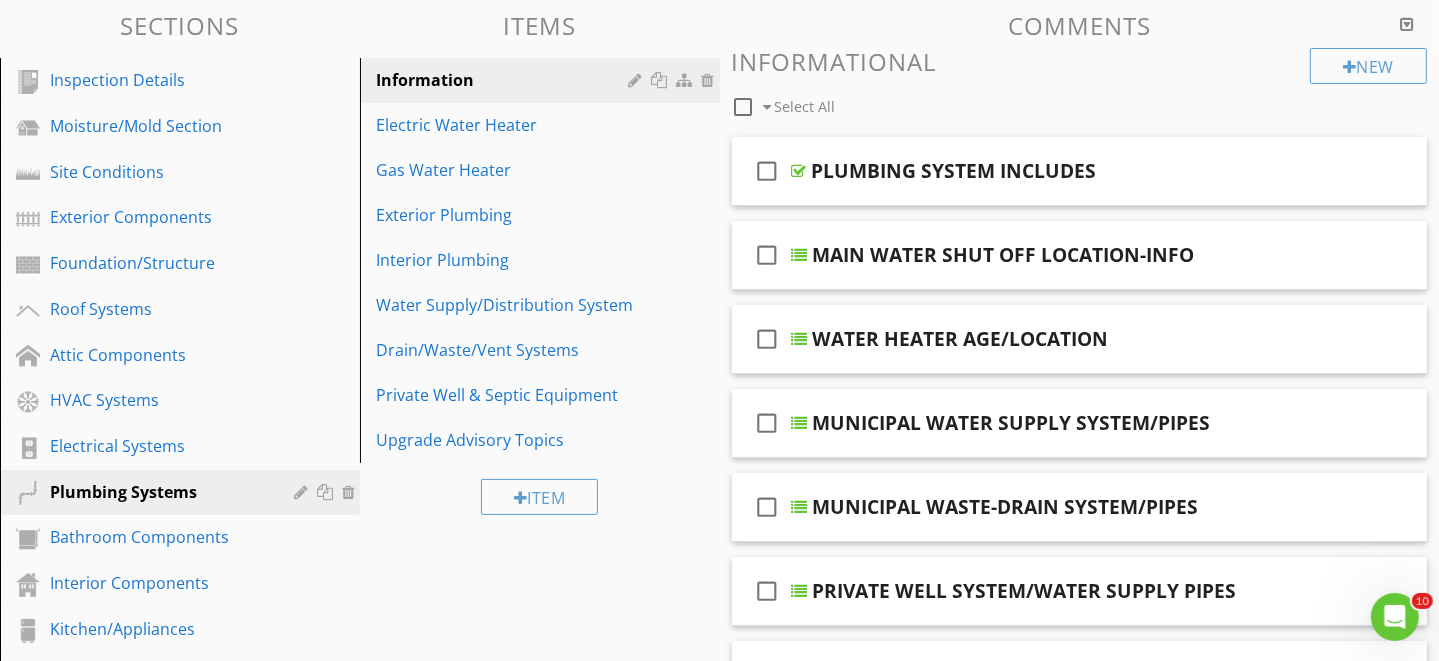 scroll, scrollTop: 320, scrollLeft: 0, axis: vertical 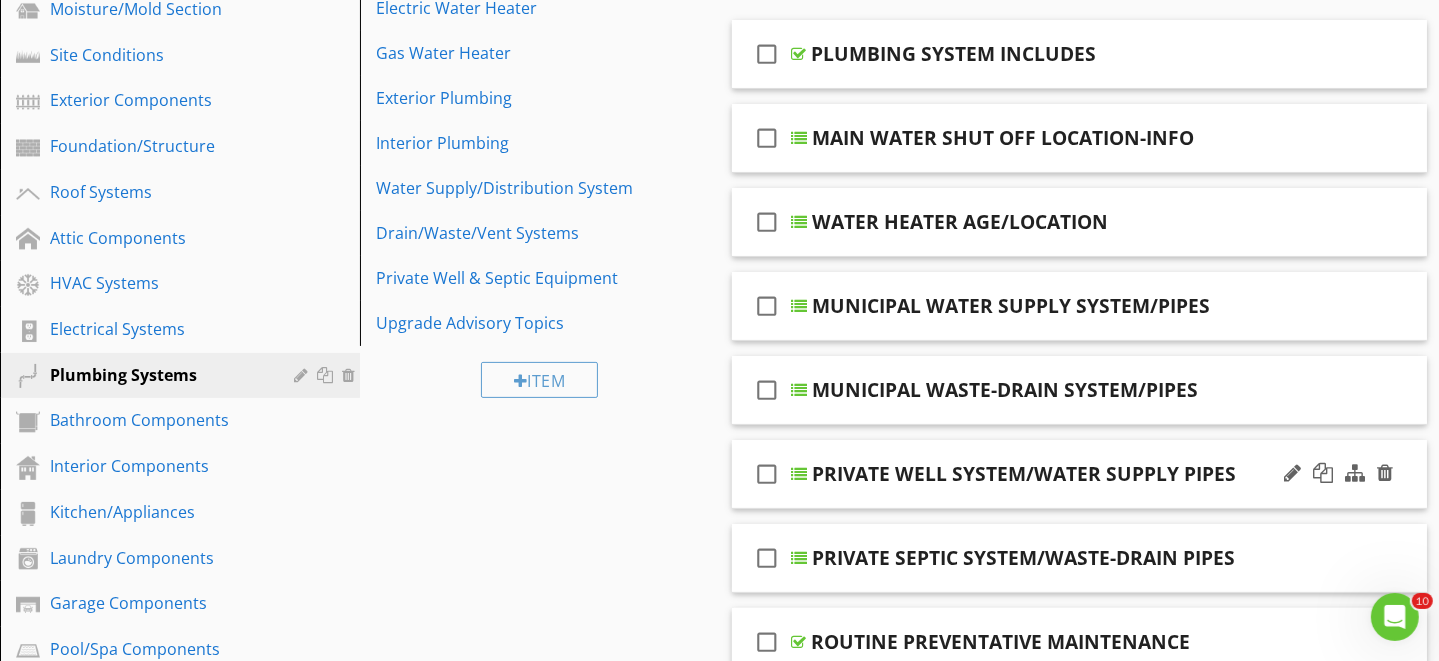 click on "check_box_outline_blank
PRIVATE WELL SYSTEM/WATER SUPPLY PIPES" at bounding box center [1080, 474] 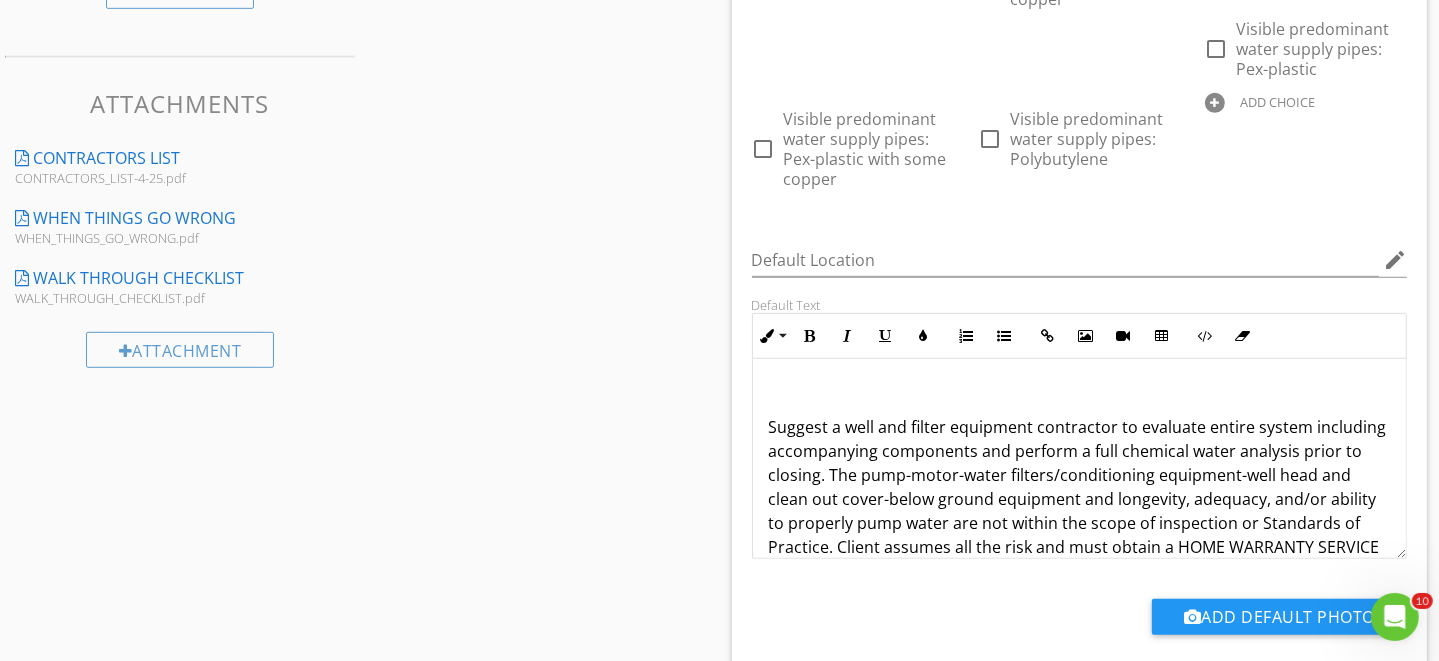 scroll, scrollTop: 1040, scrollLeft: 0, axis: vertical 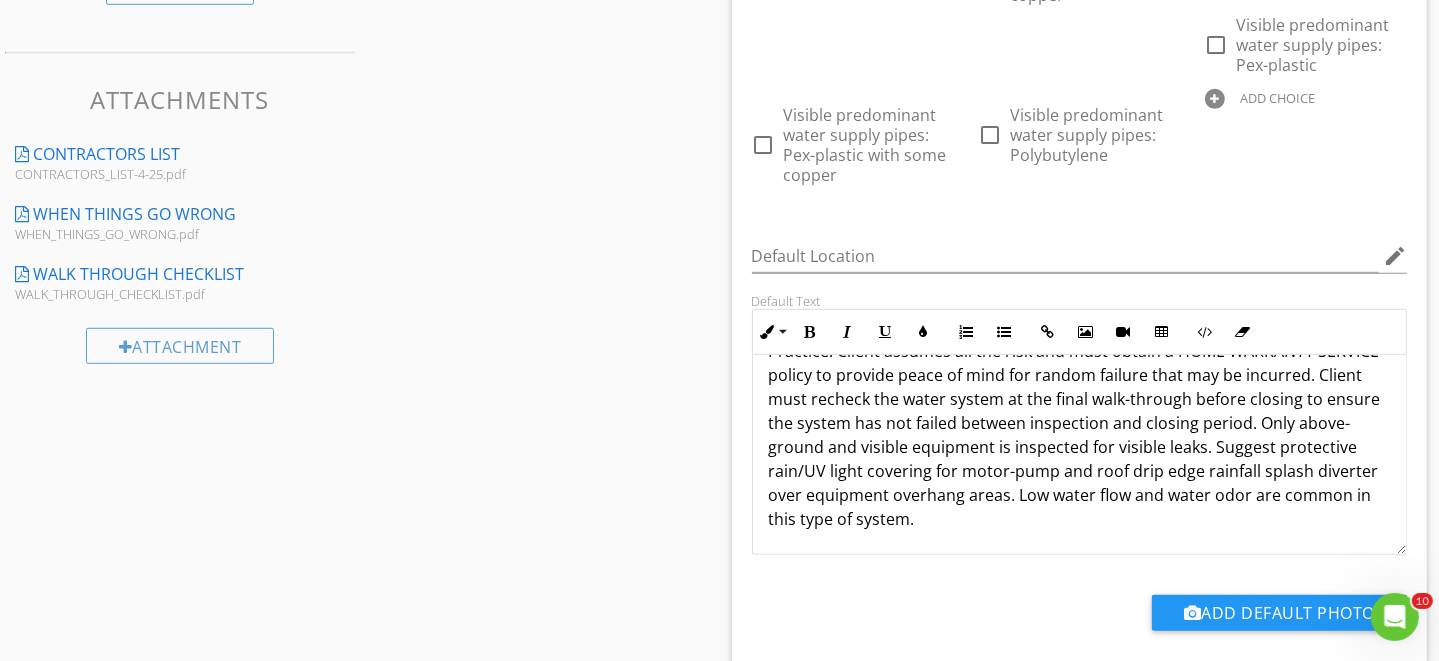 drag, startPoint x: 148, startPoint y: 1, endPoint x: 496, endPoint y: 290, distance: 452.35495 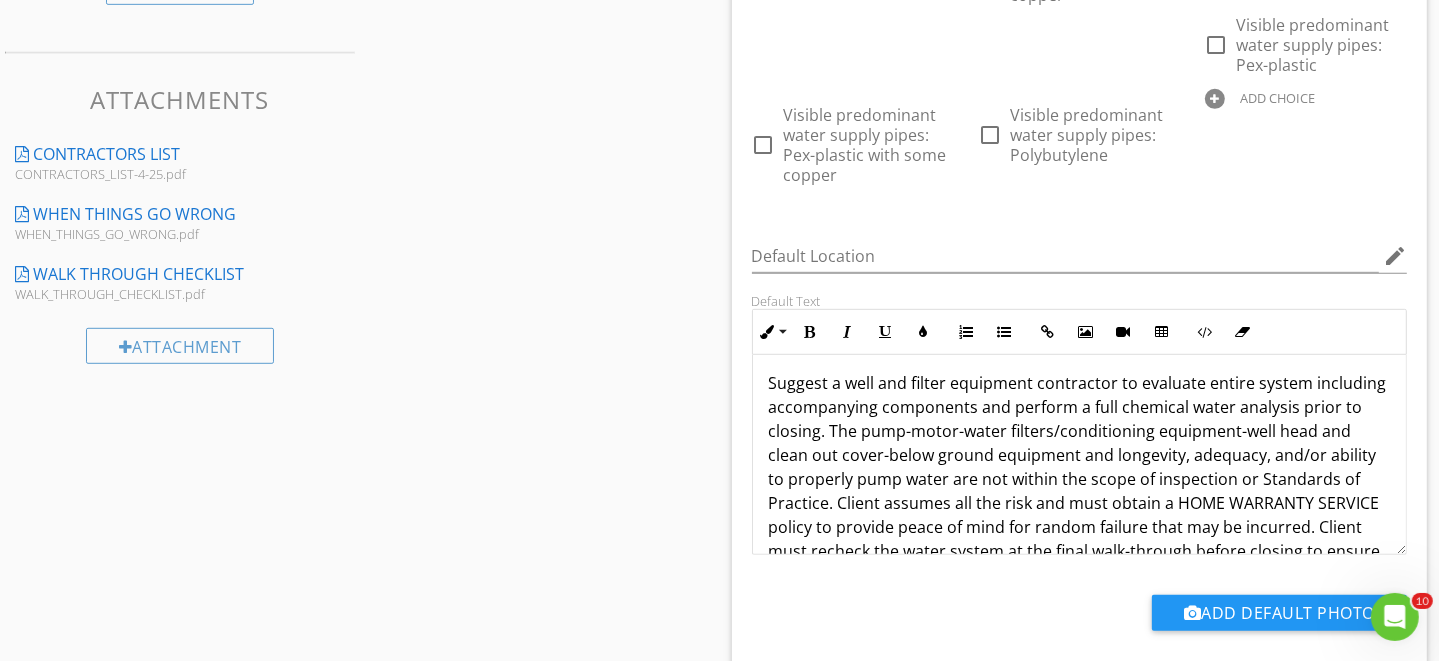 scroll, scrollTop: 0, scrollLeft: 0, axis: both 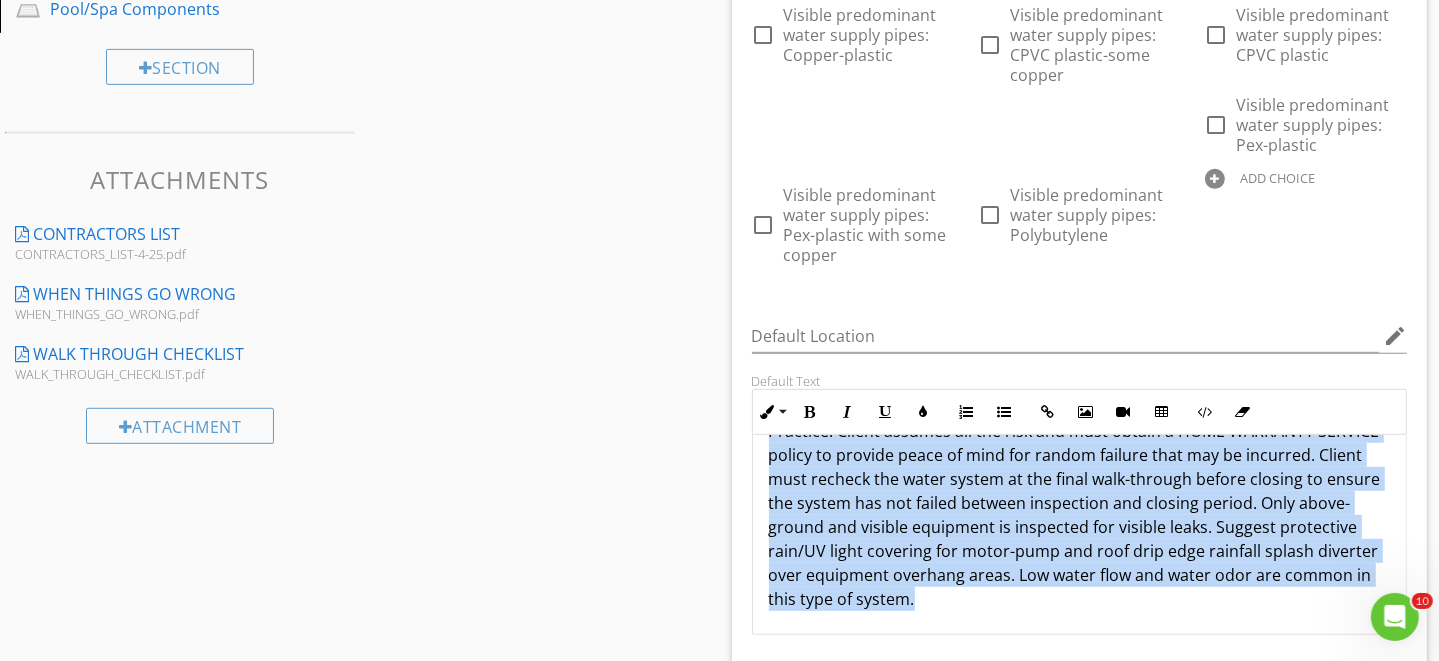 drag, startPoint x: 765, startPoint y: 496, endPoint x: 956, endPoint y: 611, distance: 222.94843 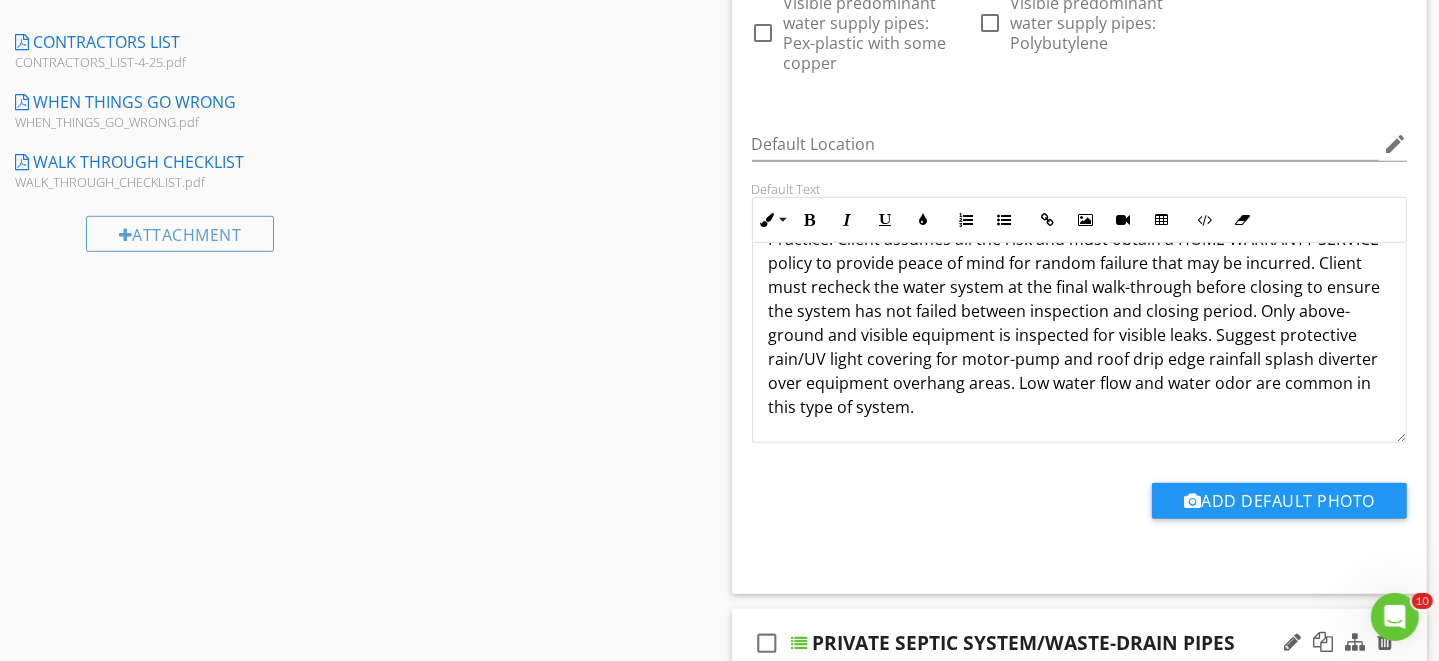 scroll, scrollTop: 453, scrollLeft: 0, axis: vertical 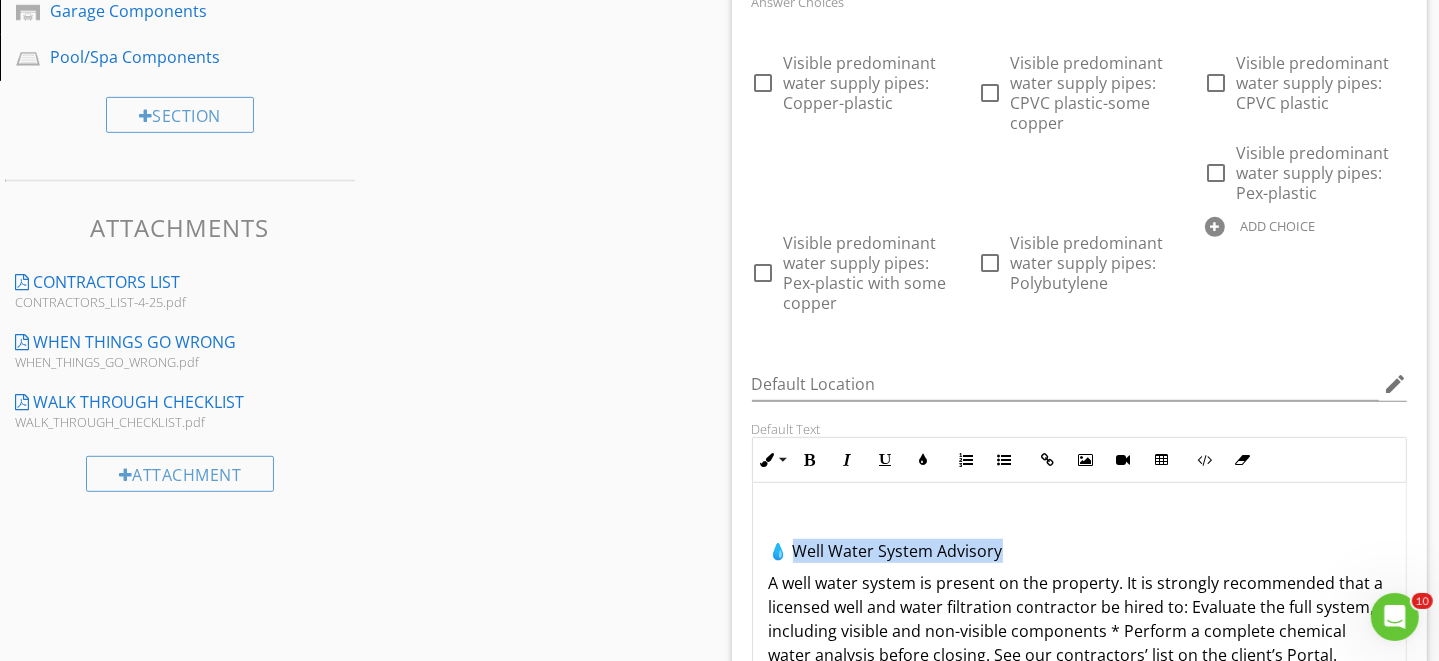 drag, startPoint x: 1003, startPoint y: 551, endPoint x: 799, endPoint y: 551, distance: 204 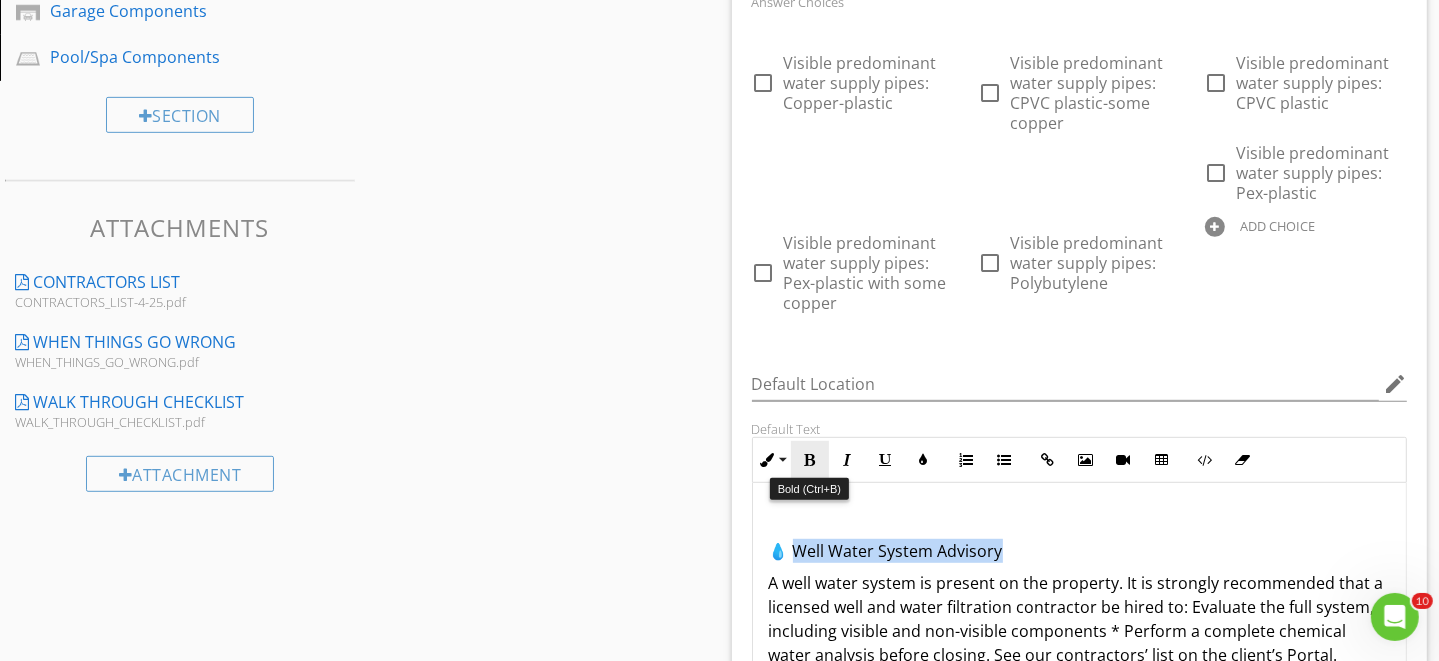 click at bounding box center [810, 460] 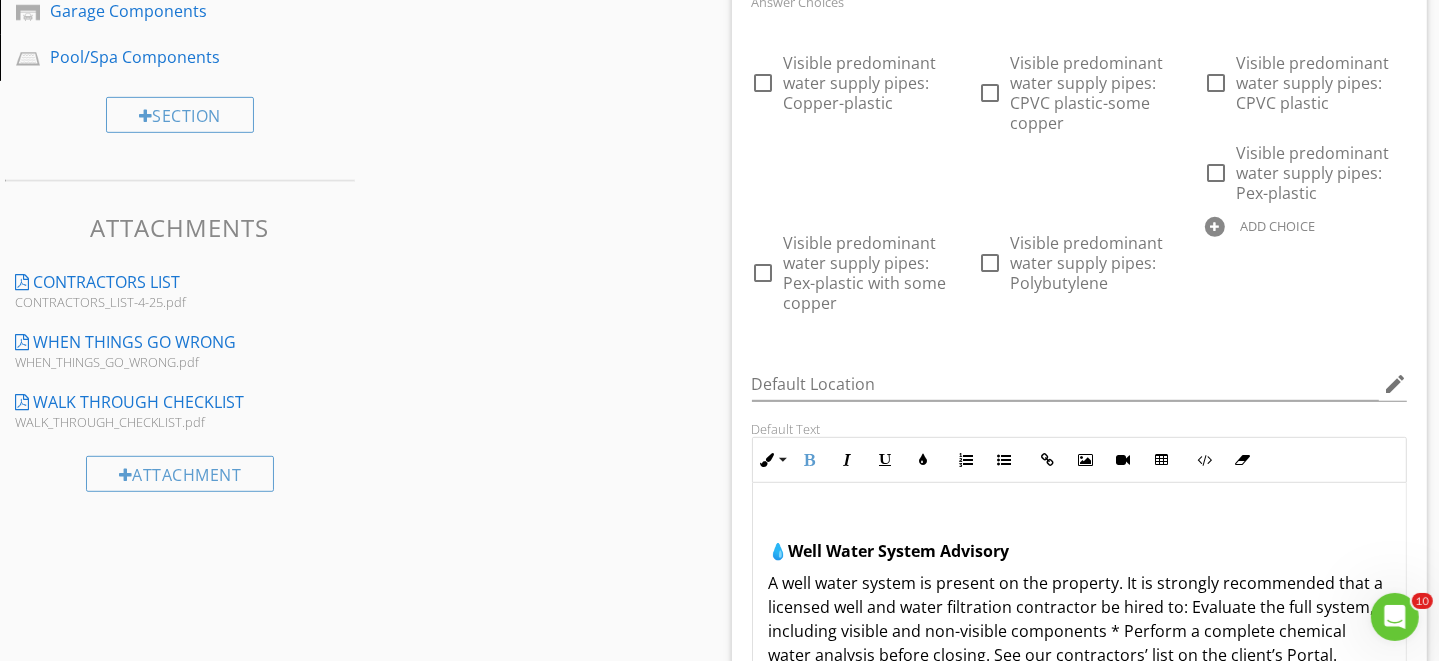 click at bounding box center [1080, 519] 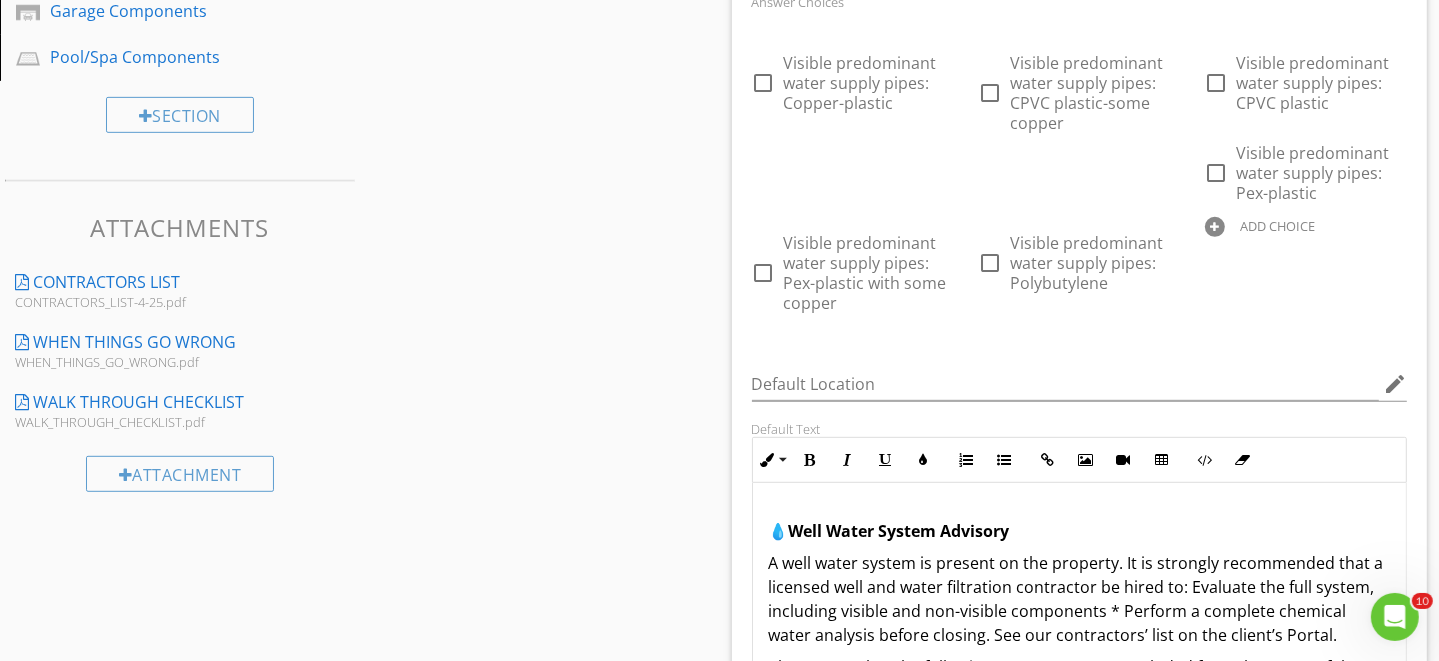scroll, scrollTop: 80, scrollLeft: 0, axis: vertical 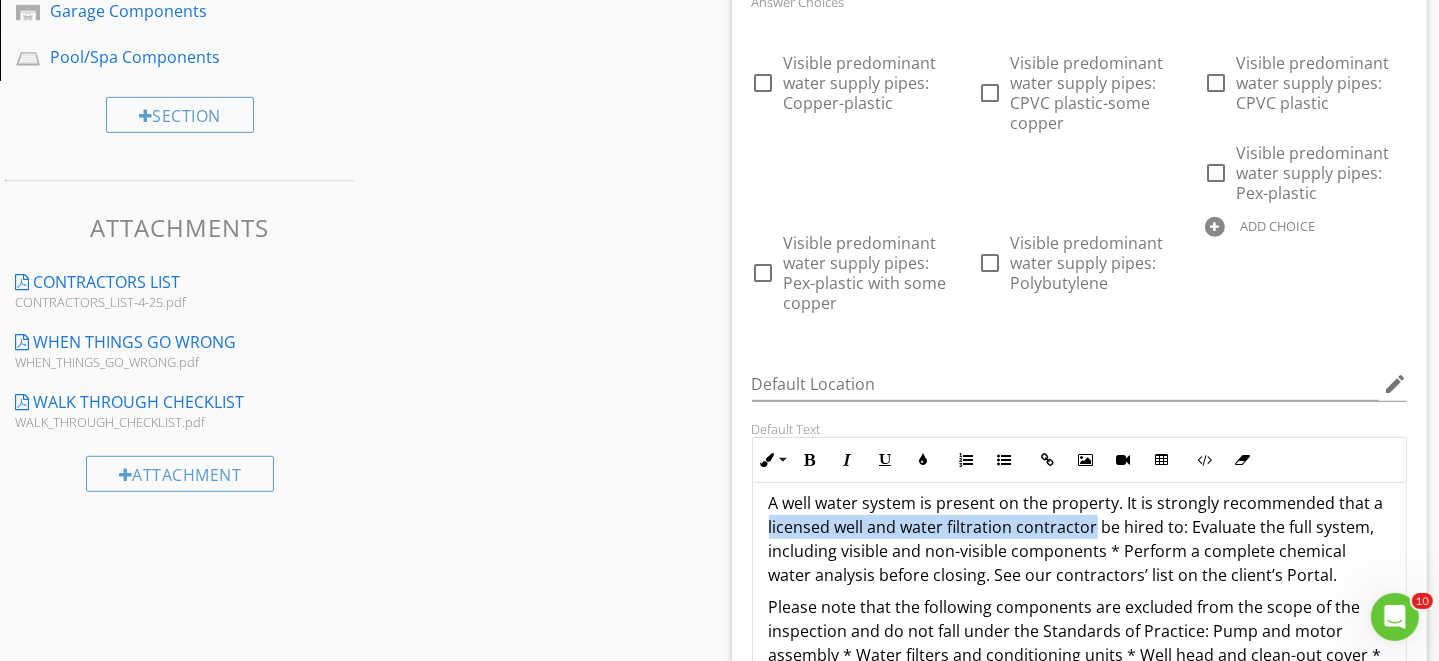 drag, startPoint x: 765, startPoint y: 528, endPoint x: 1091, endPoint y: 527, distance: 326.00153 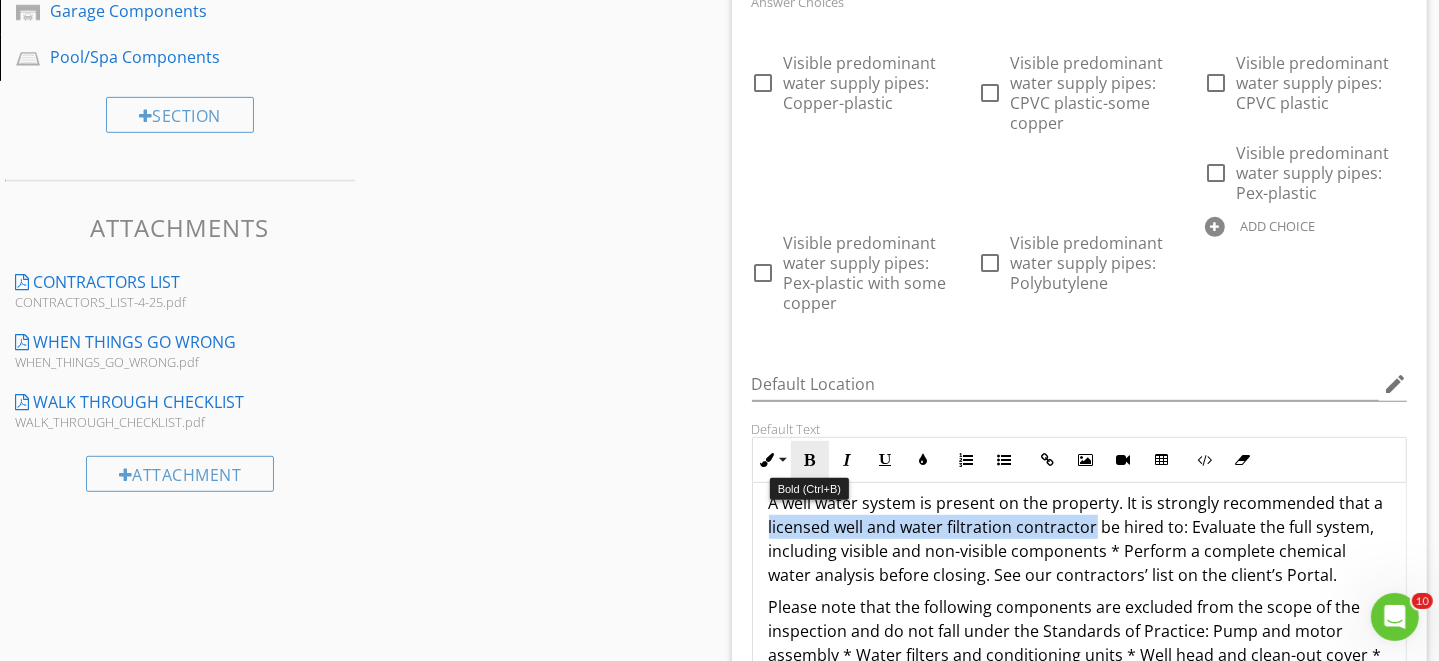 click at bounding box center [810, 460] 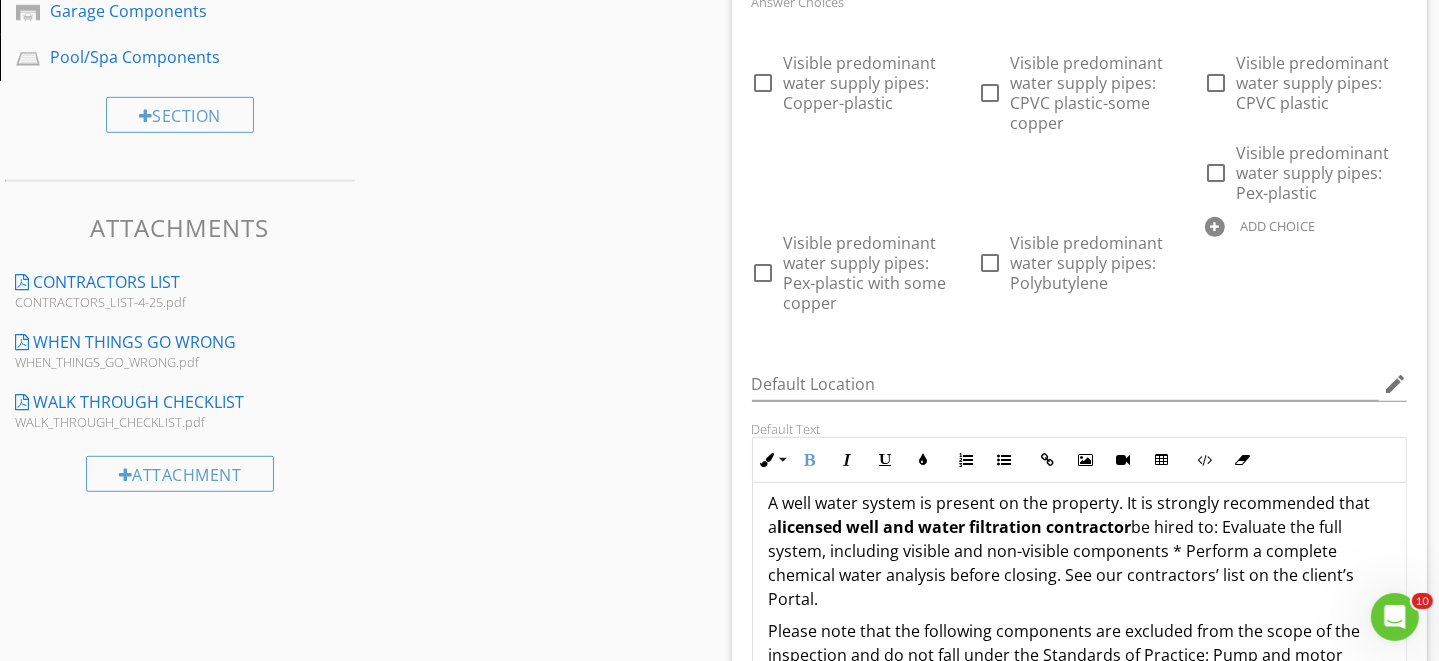 click on "A well water system is present on the property. It is strongly recommended that a  licensed well and water filtration contractor  be hired to: Evaluate the full system, including visible and non-visible components * Perform a complete chemical water analysis before closing. See our contractors’ list on the client’s Portal." at bounding box center [1080, 551] 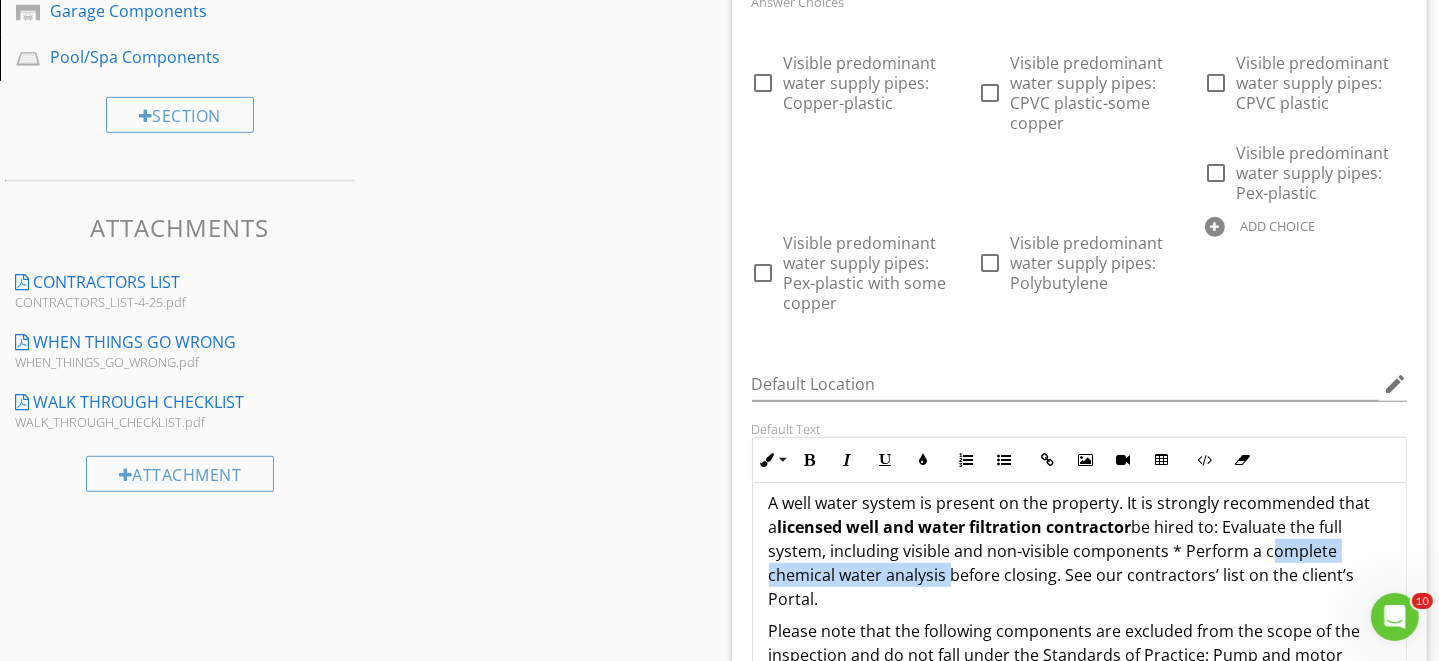 drag, startPoint x: 1258, startPoint y: 551, endPoint x: 944, endPoint y: 581, distance: 315.42987 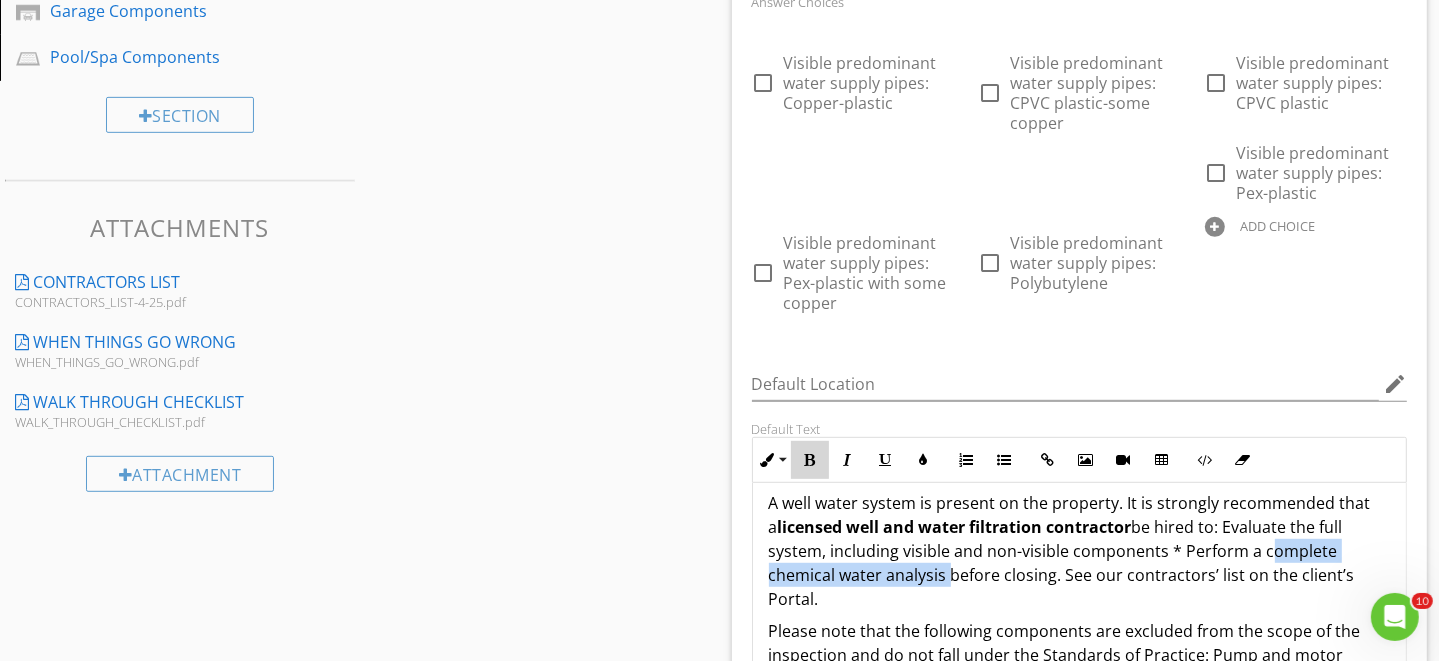 click at bounding box center [810, 460] 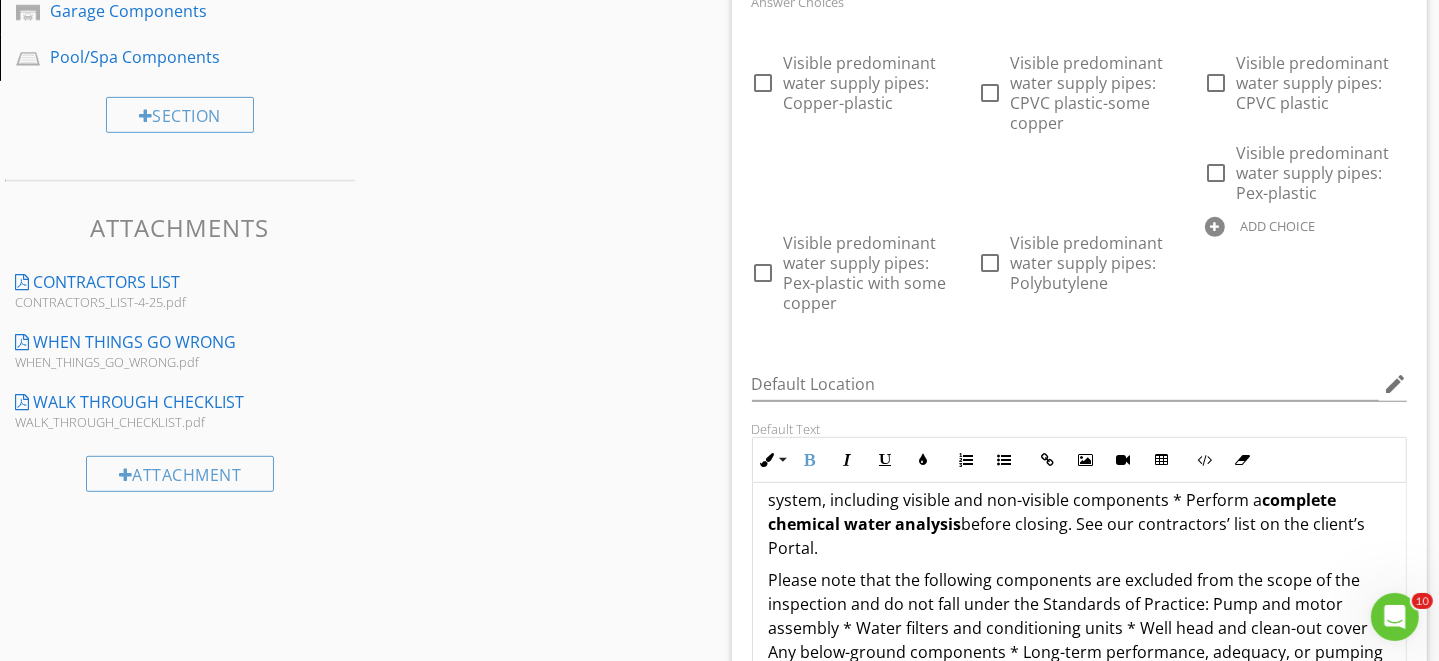 scroll, scrollTop: 160, scrollLeft: 0, axis: vertical 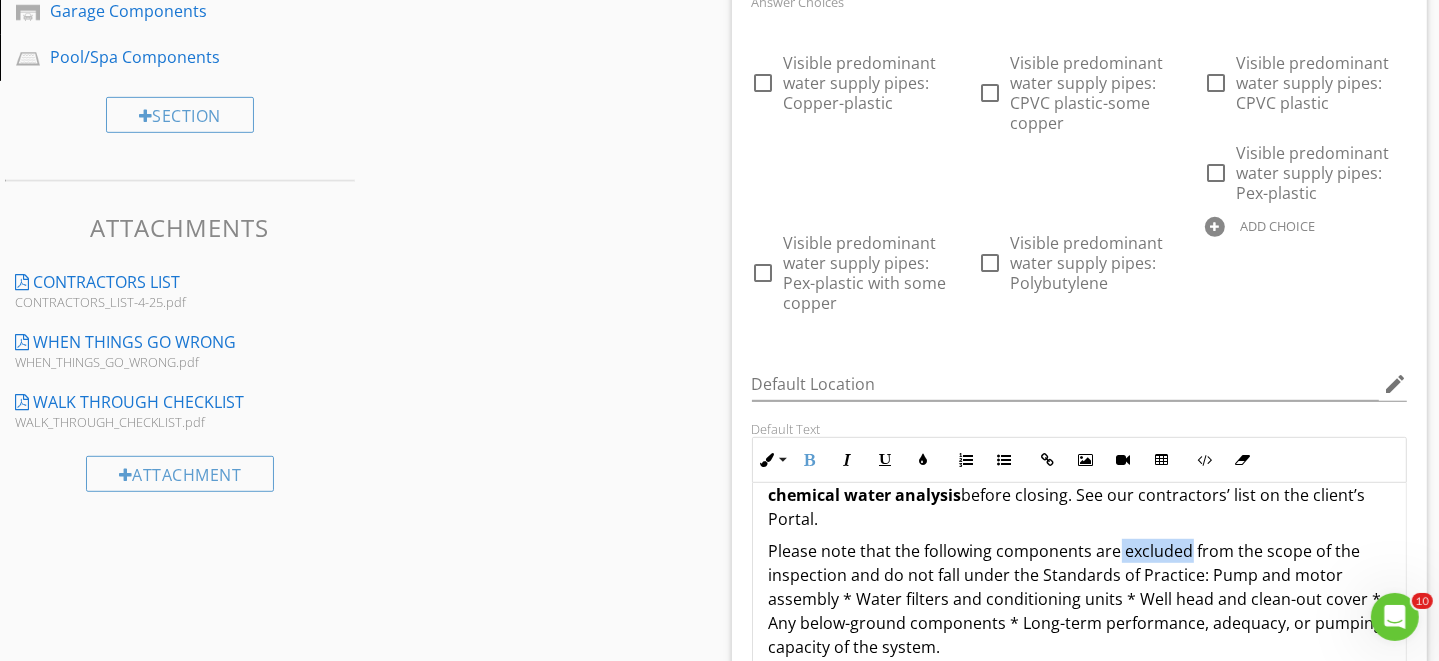 drag, startPoint x: 1116, startPoint y: 550, endPoint x: 1185, endPoint y: 554, distance: 69.115845 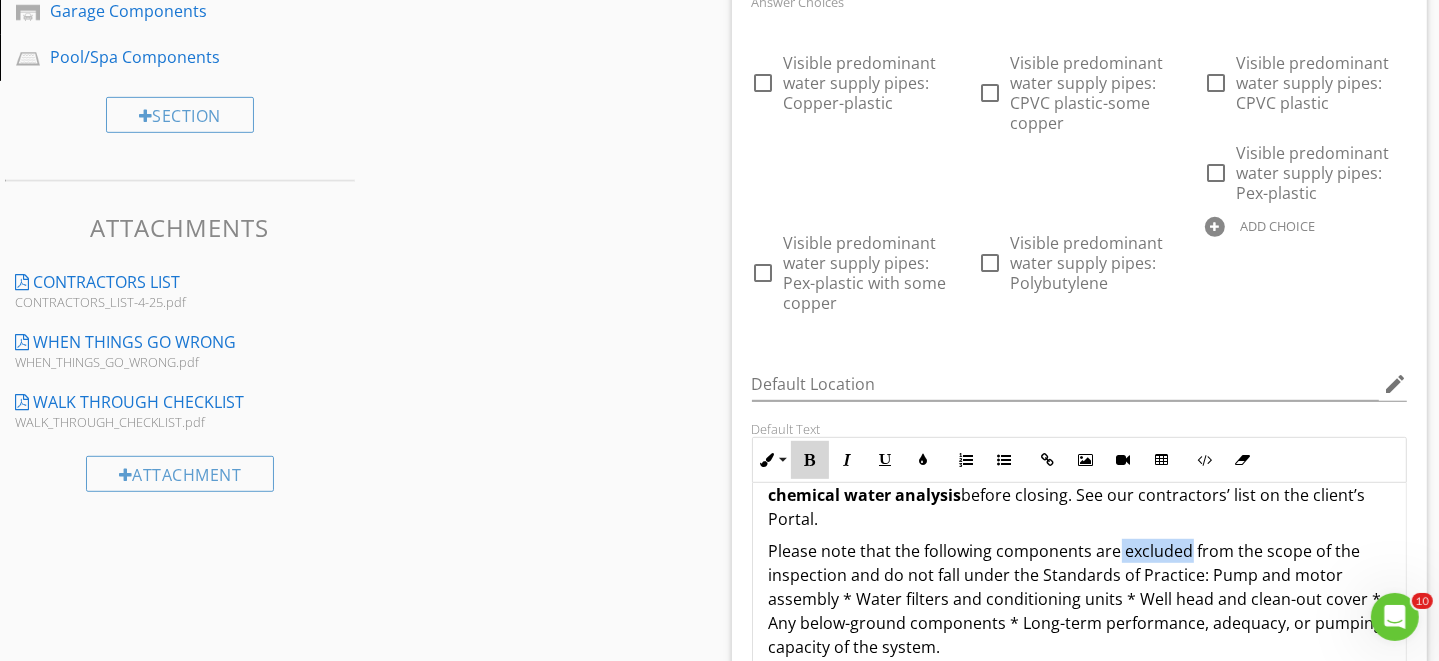 click at bounding box center [810, 460] 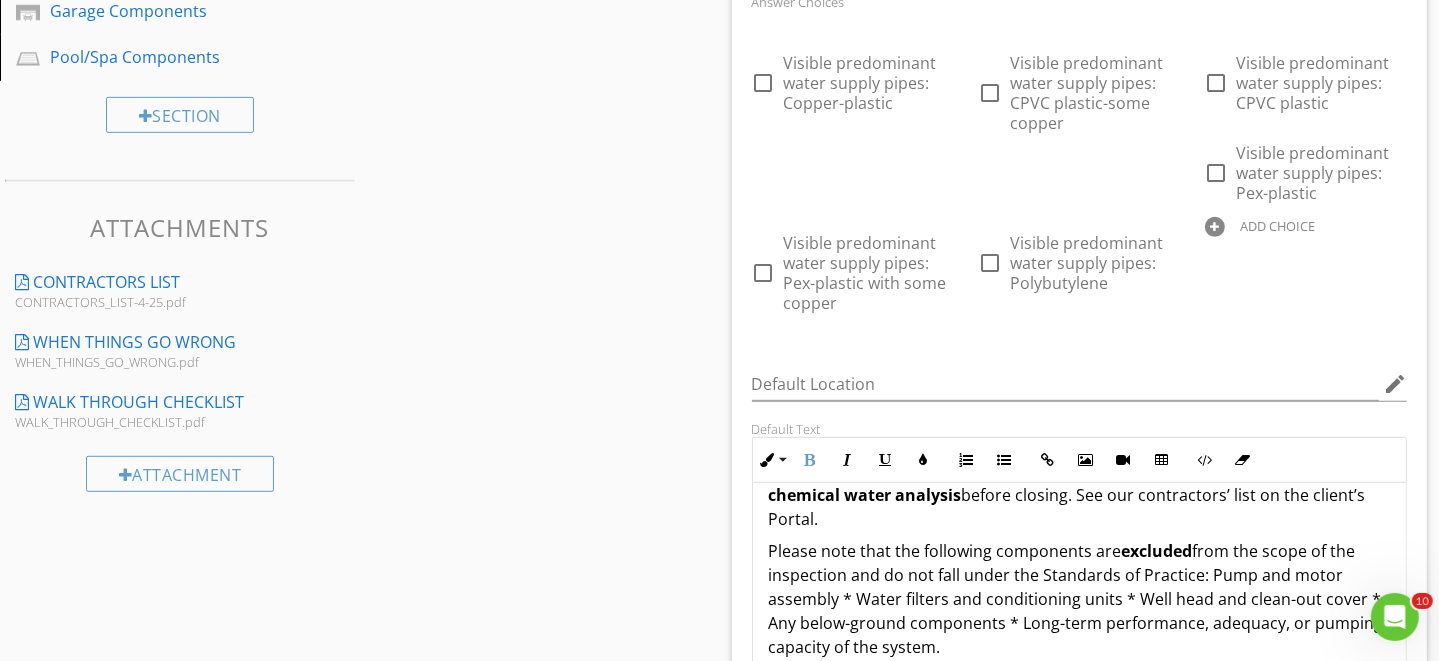 click on "A well water system is present on the property. It is strongly recommended that a  licensed well and water filtration contractor  be hired to: Evaluate the full system, including visible and non-visible components * Perform a  complete chemical water analysis  before closing. See our contractors’ list on the client’s Portal." at bounding box center (1080, 471) 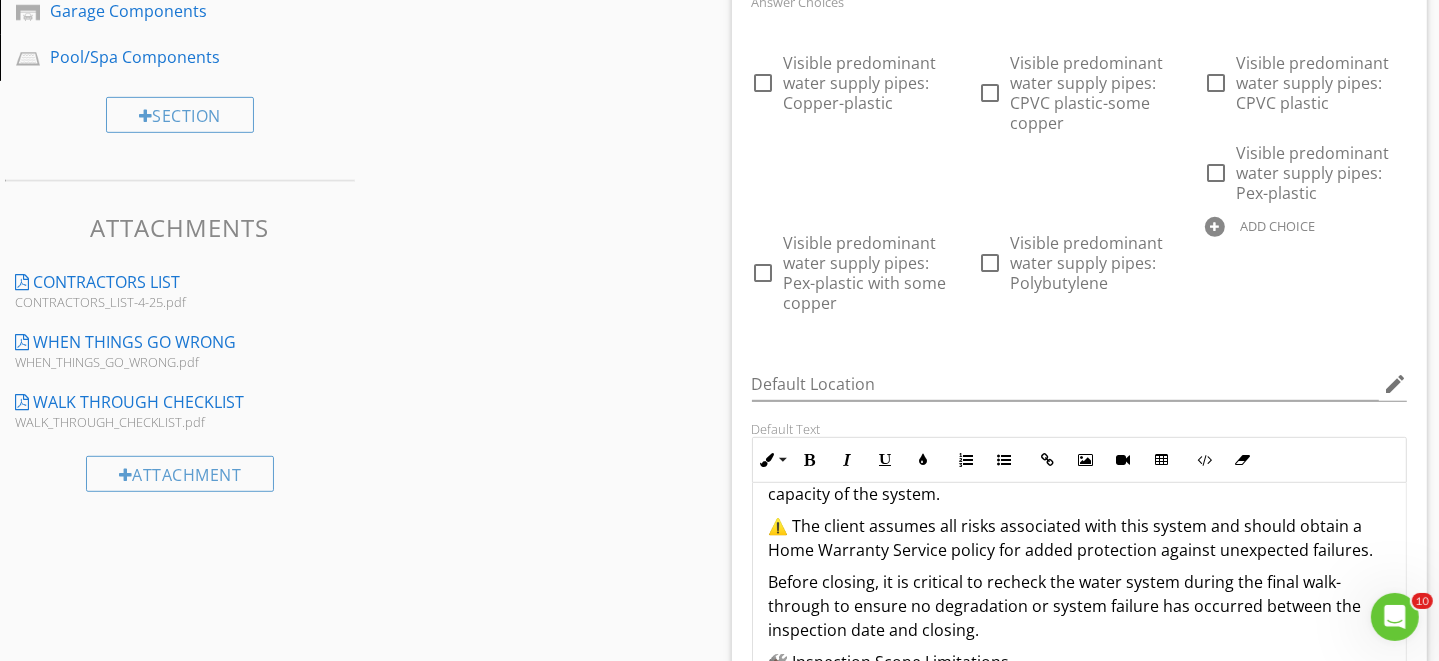 scroll, scrollTop: 320, scrollLeft: 0, axis: vertical 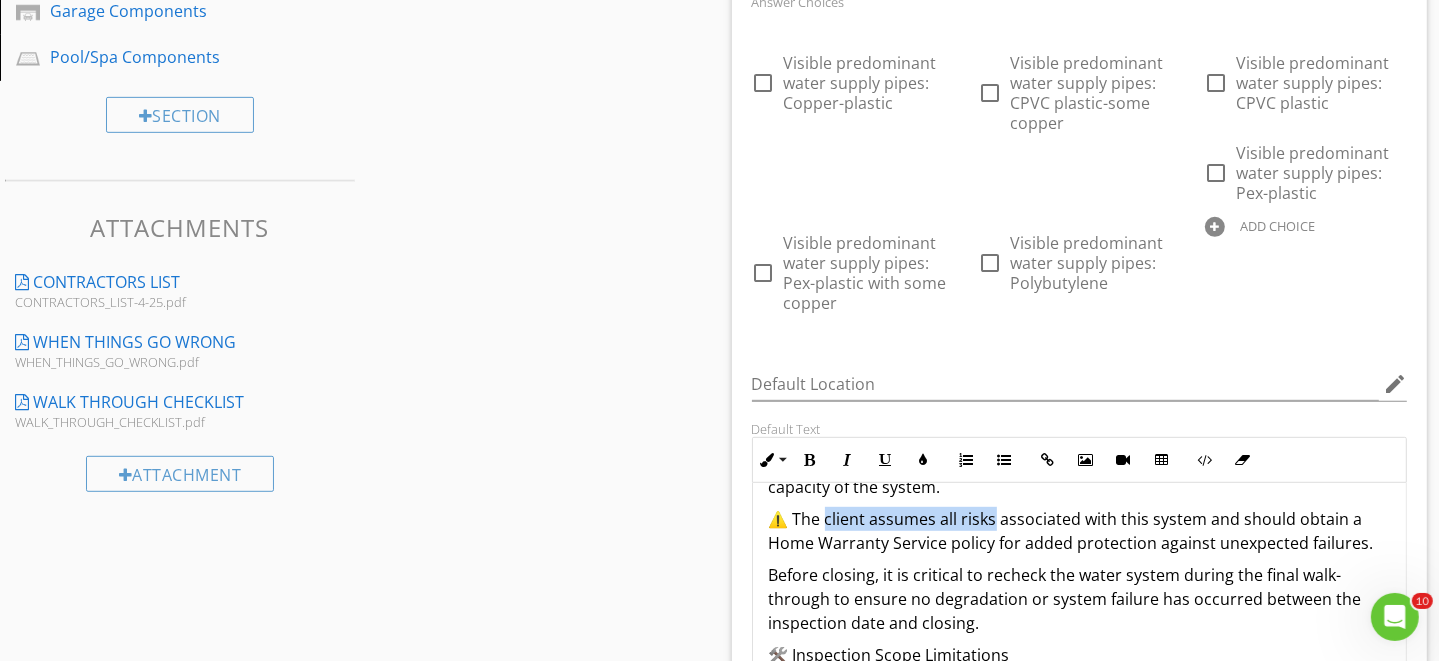 drag, startPoint x: 826, startPoint y: 514, endPoint x: 994, endPoint y: 524, distance: 168.29736 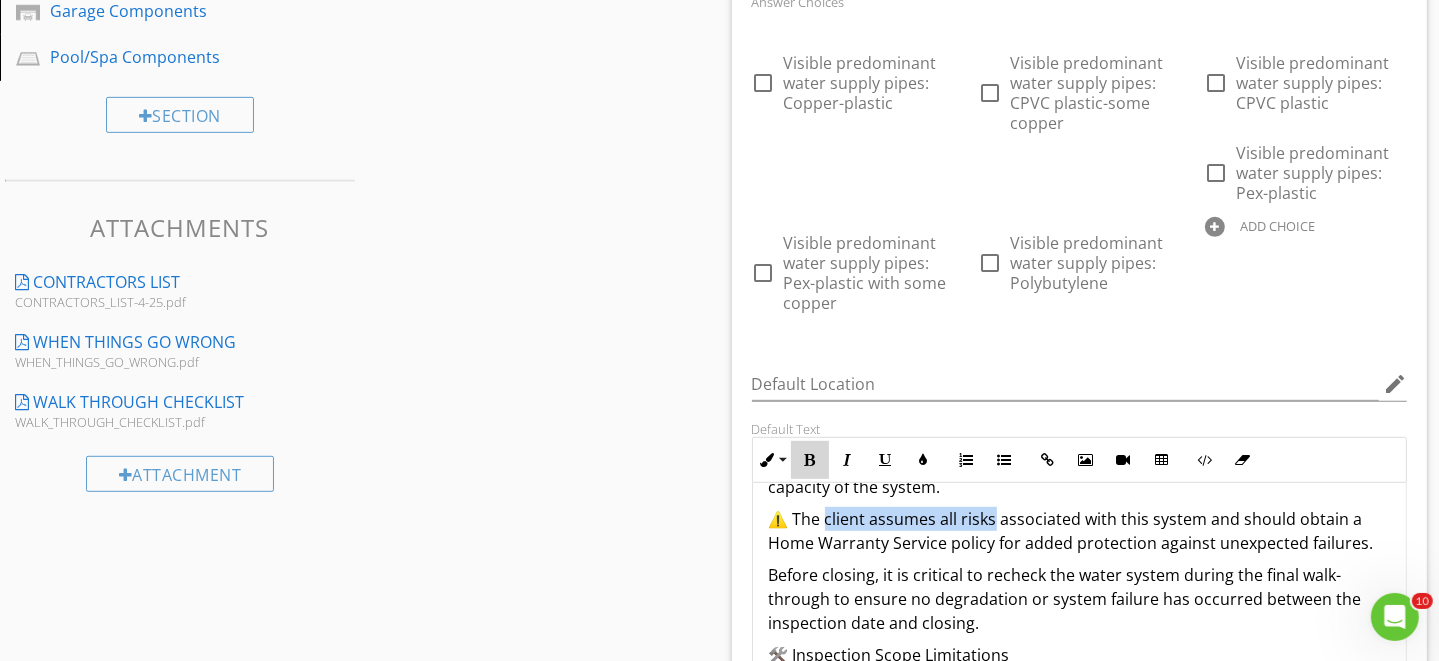 click at bounding box center (810, 460) 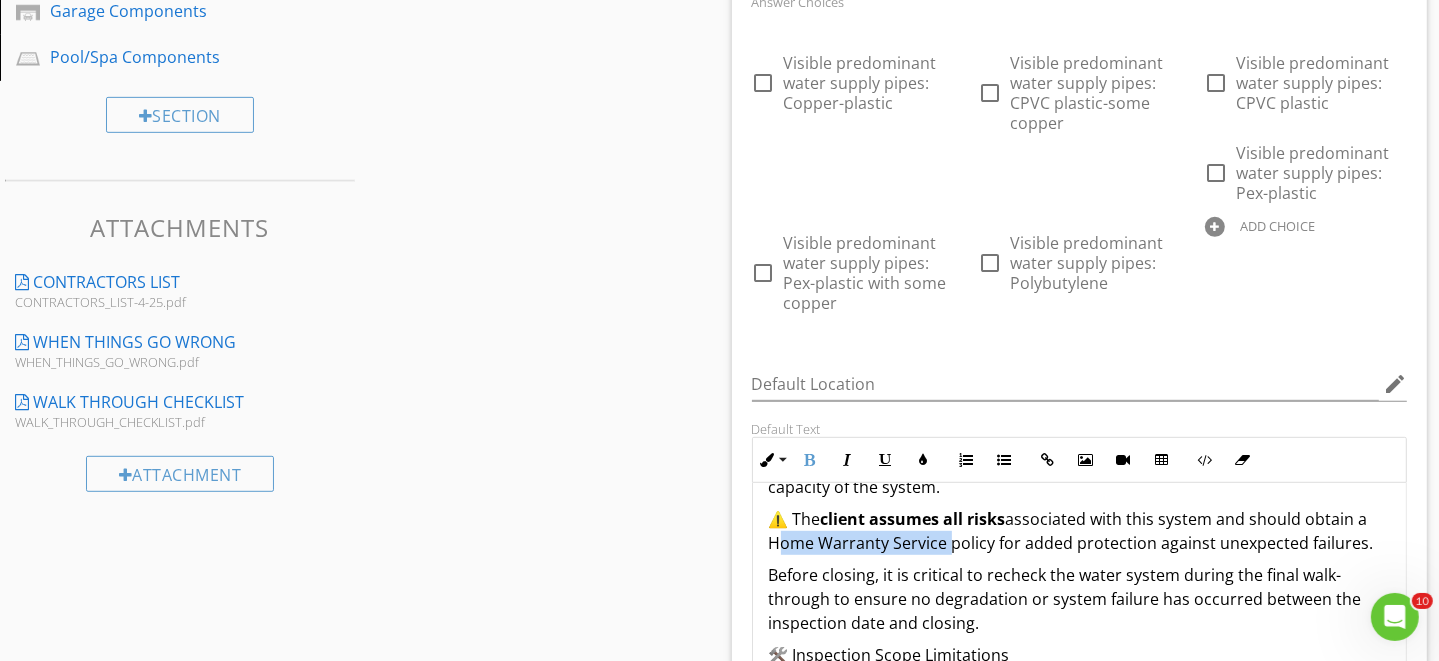 drag, startPoint x: 771, startPoint y: 546, endPoint x: 942, endPoint y: 545, distance: 171.00293 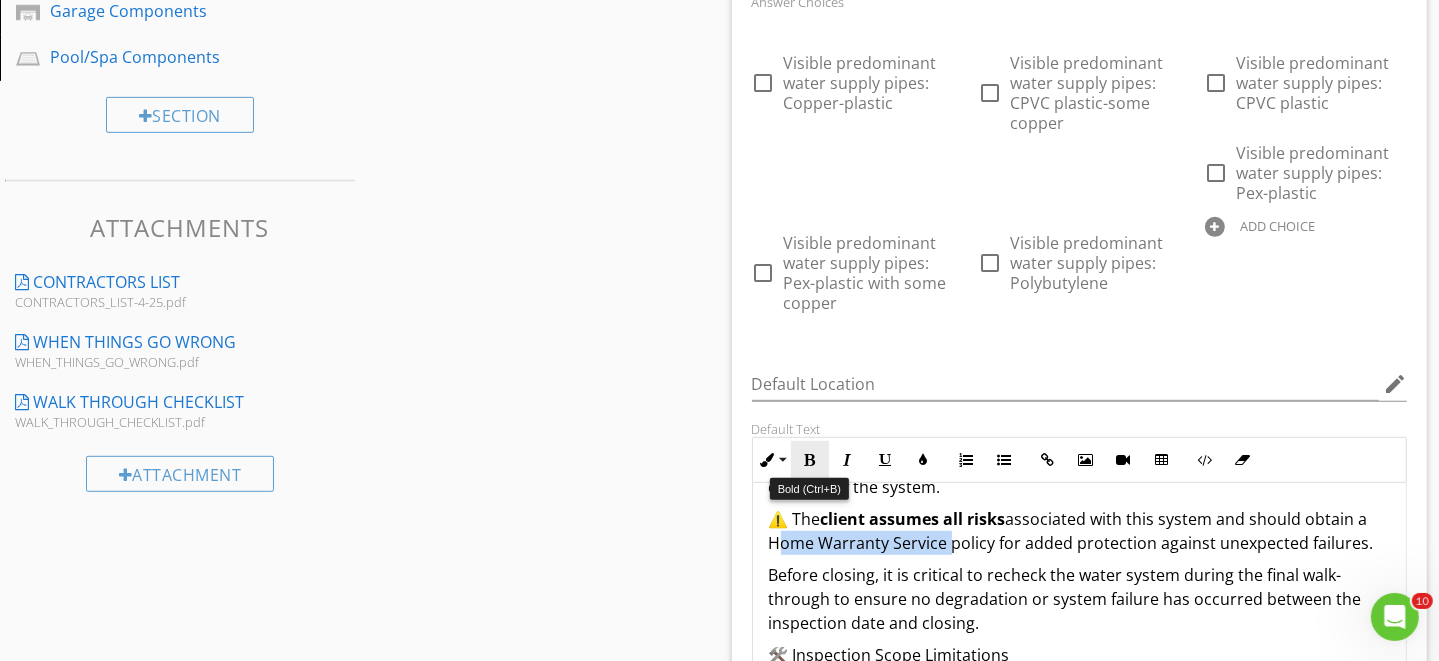 click at bounding box center [810, 460] 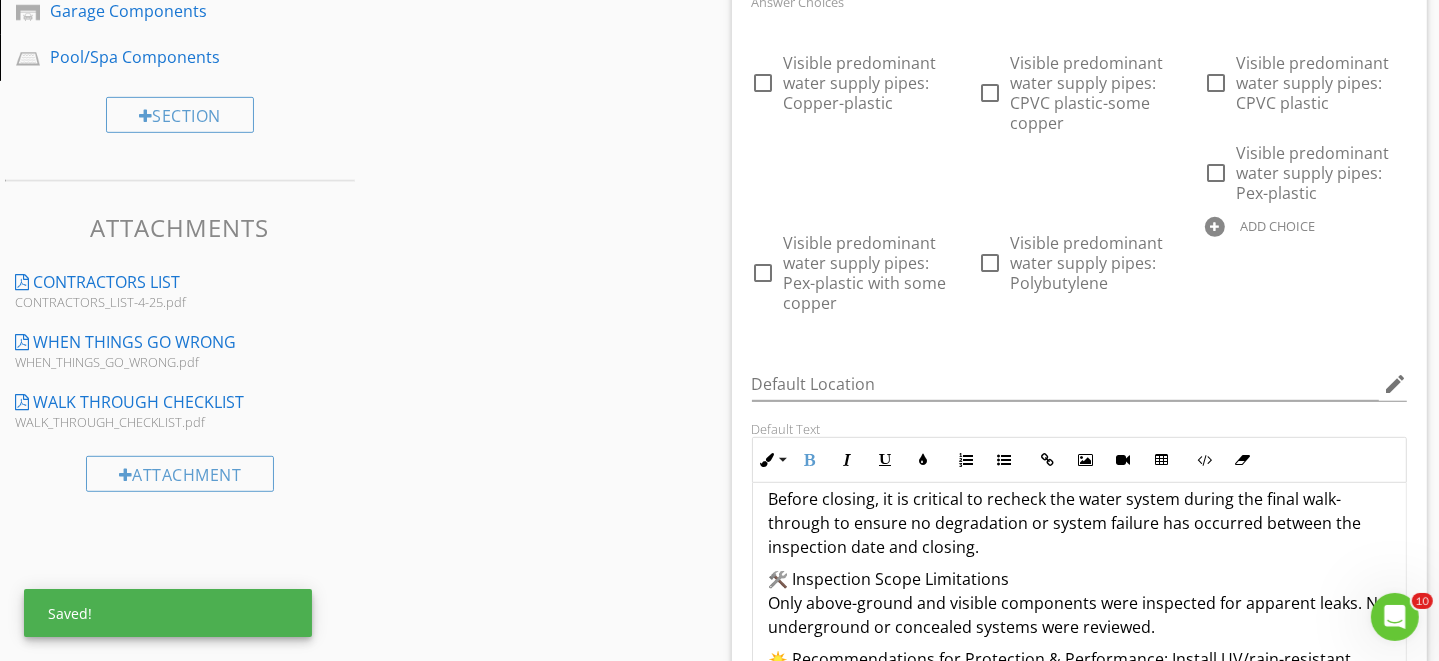 scroll, scrollTop: 400, scrollLeft: 0, axis: vertical 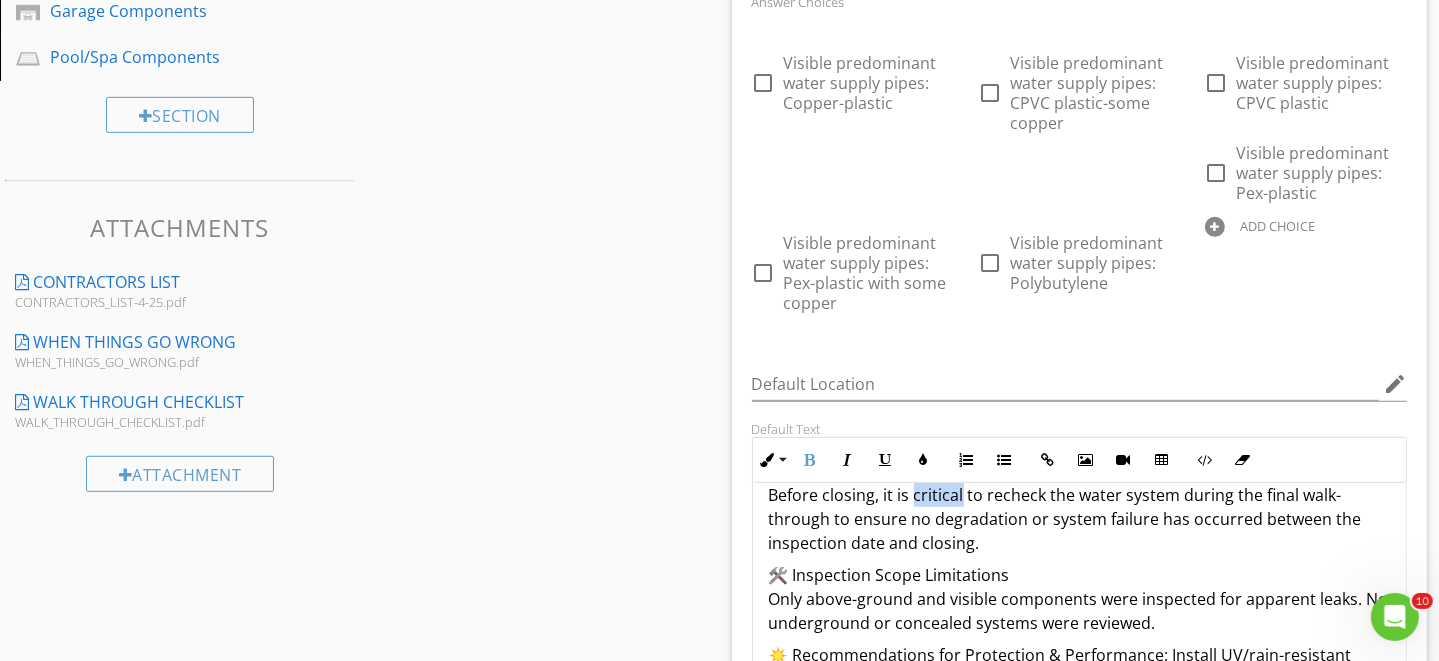 drag, startPoint x: 911, startPoint y: 496, endPoint x: 960, endPoint y: 499, distance: 49.09175 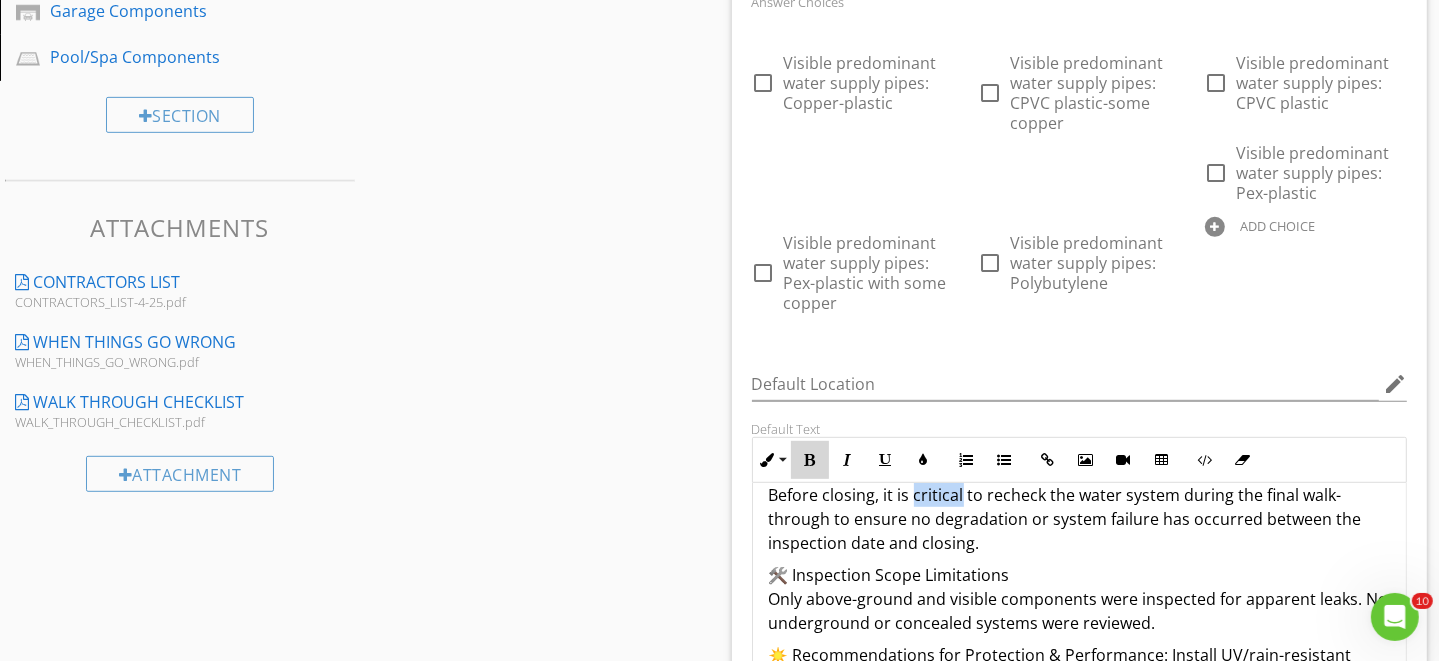 click on "Bold" at bounding box center (810, 460) 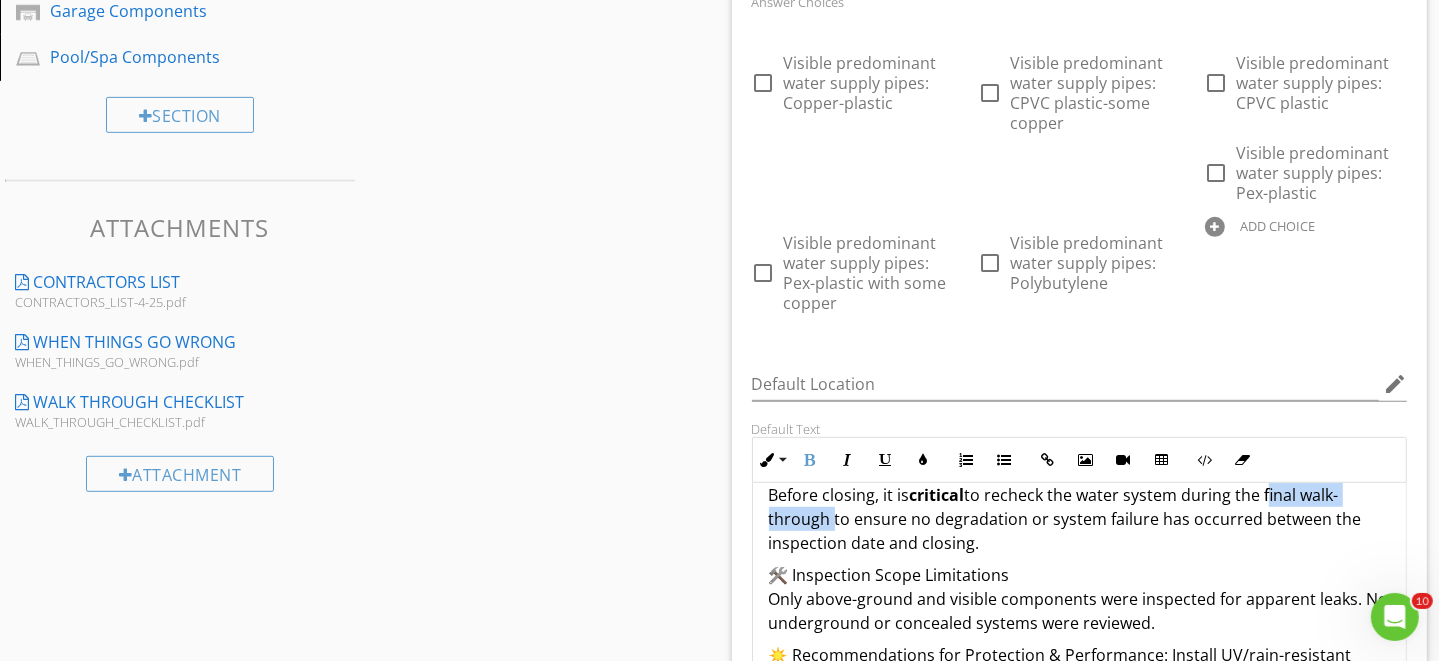 drag, startPoint x: 1265, startPoint y: 494, endPoint x: 826, endPoint y: 525, distance: 440.09317 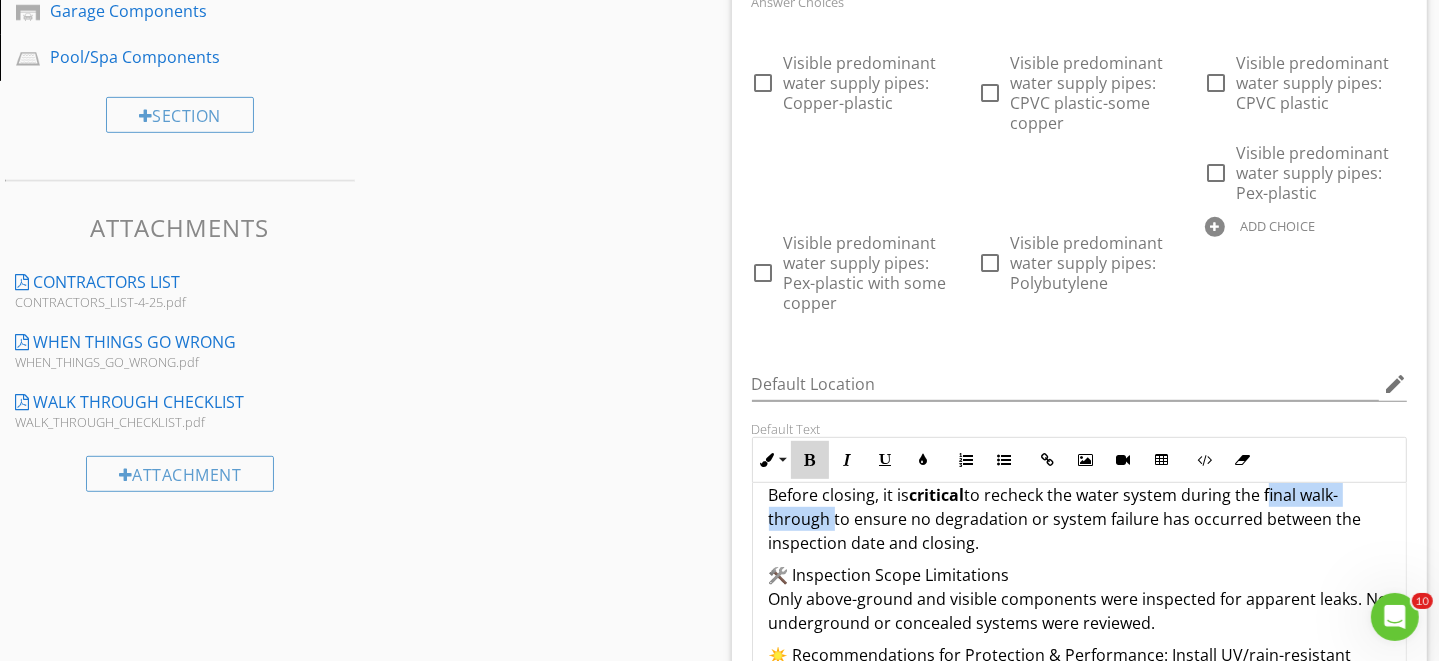 click at bounding box center [810, 460] 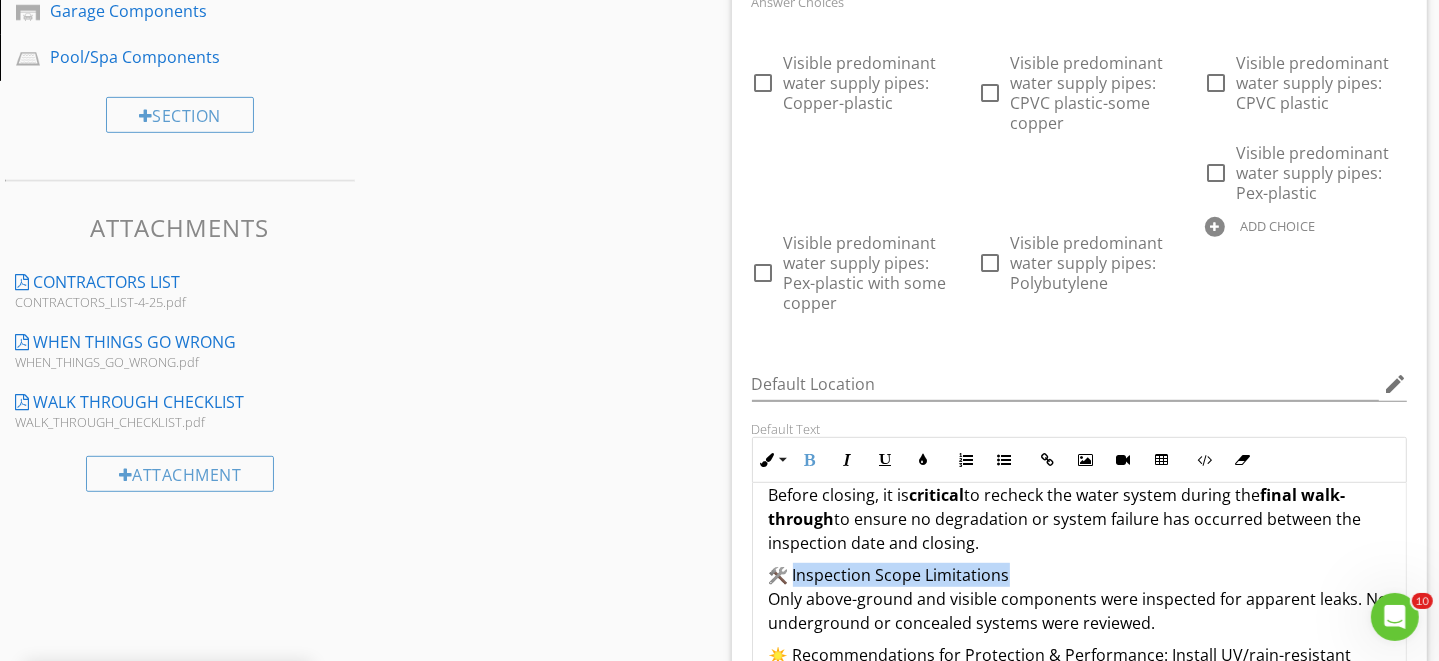 drag, startPoint x: 796, startPoint y: 574, endPoint x: 1011, endPoint y: 576, distance: 215.00931 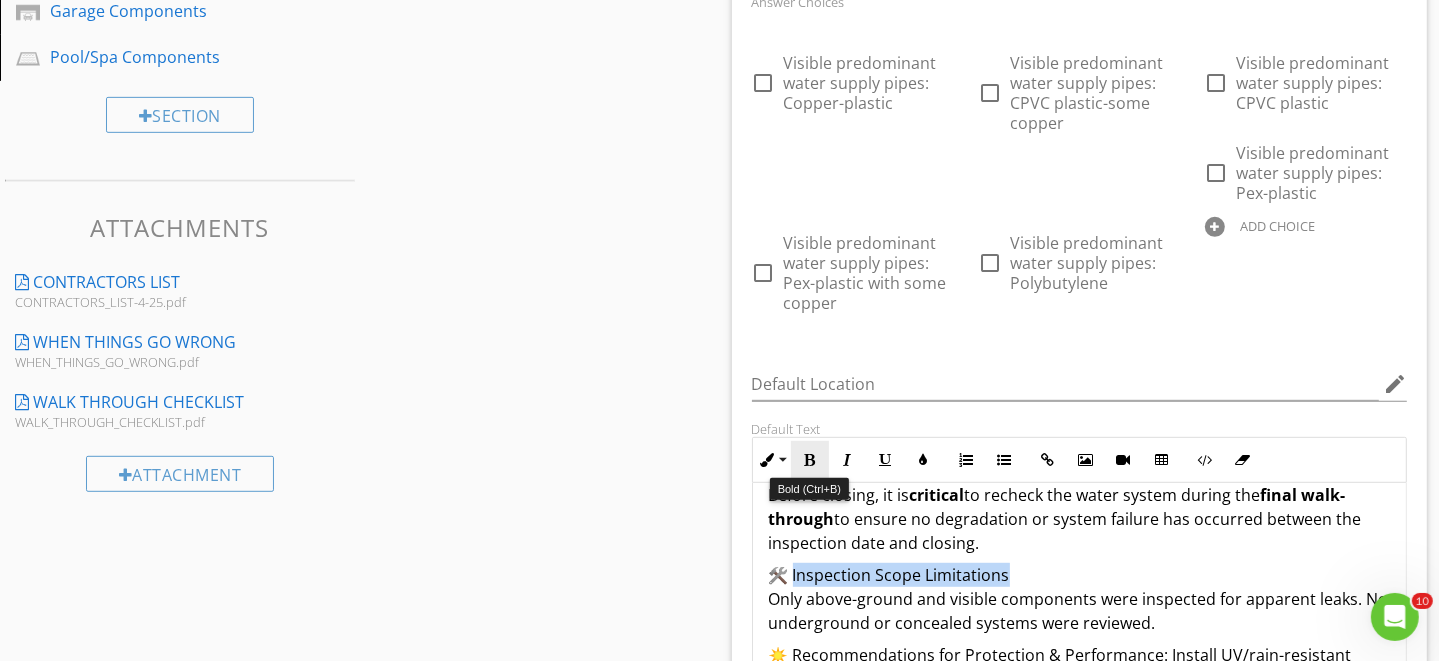 click at bounding box center (810, 460) 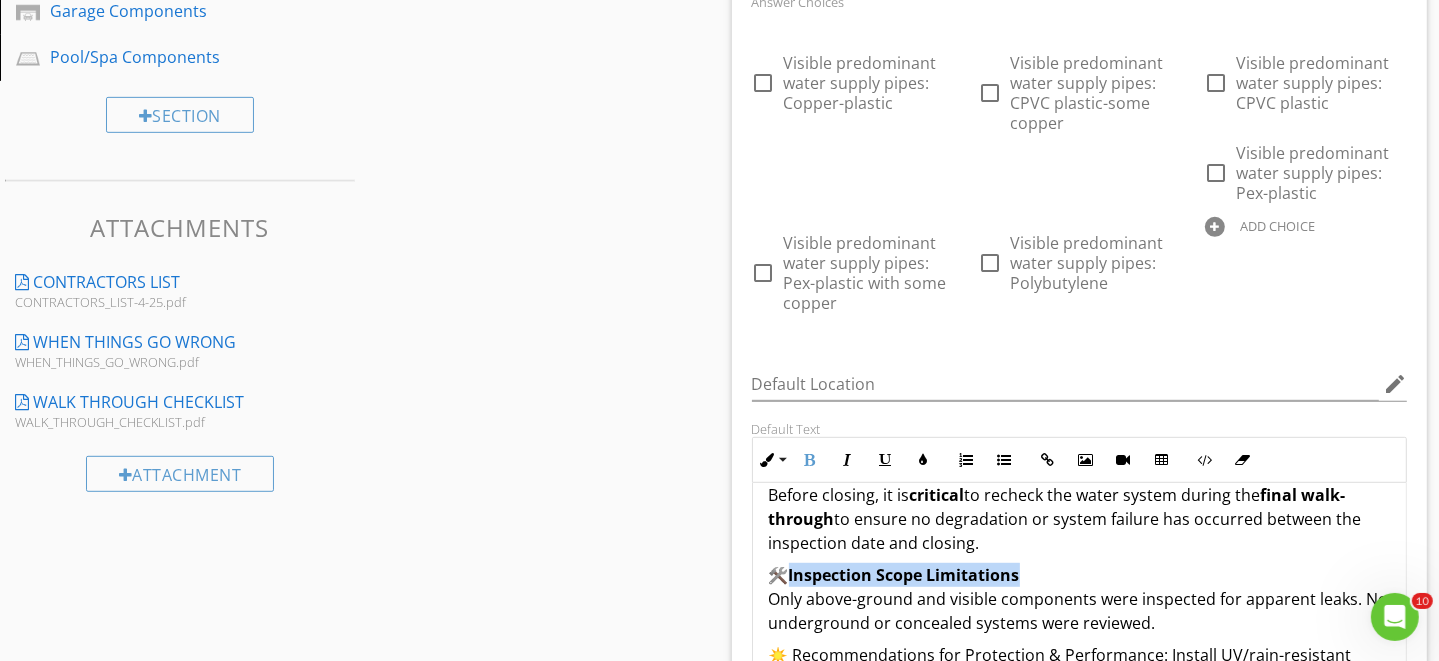 click on "💧  Well Water System Advisory A well water system is present on the property. It is strongly recommended that a  licensed well and water filtration contractor  be hired to: Evaluate the full system, including visible and non-visible components * Perform a  complete chemical water analysis  before closing. See our contractors’ list on the client’s Portal. Please note that the following components are  excluded  from the scope of the inspection and do not fall under the Standards of Practice: Pump and motor assembly * Water filters and conditioning units * Well head and clean-out cover * Any below-ground components * Long-term performance, adequacy, or pumping capacity of the system. ⚠️ The  client assumes all risks  associated with this system and should obtain a  Home Warranty Service  policy for added protection against unexpected failures. Before closing, it is  critical  to recheck the water system during the  final walk-through 🛠️  Inspection Scope Limitations" at bounding box center [1080, 435] 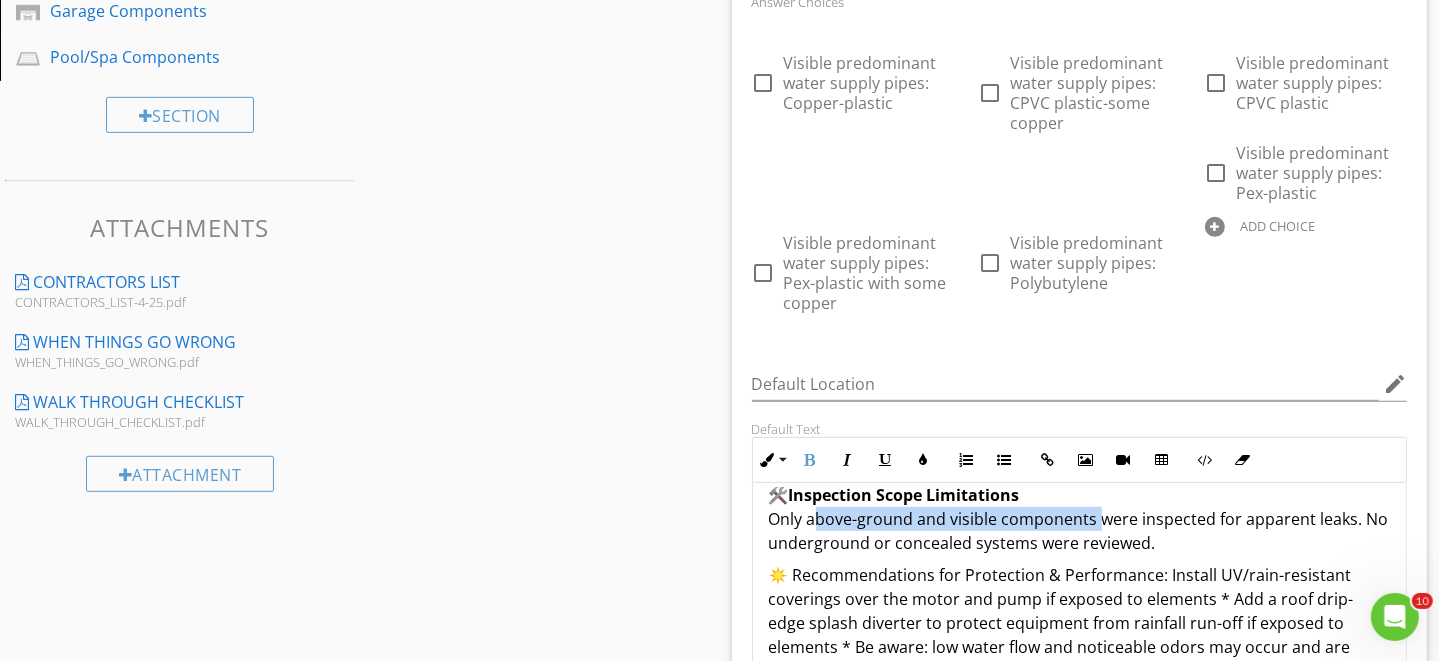 drag, startPoint x: 812, startPoint y: 523, endPoint x: 1096, endPoint y: 512, distance: 284.21295 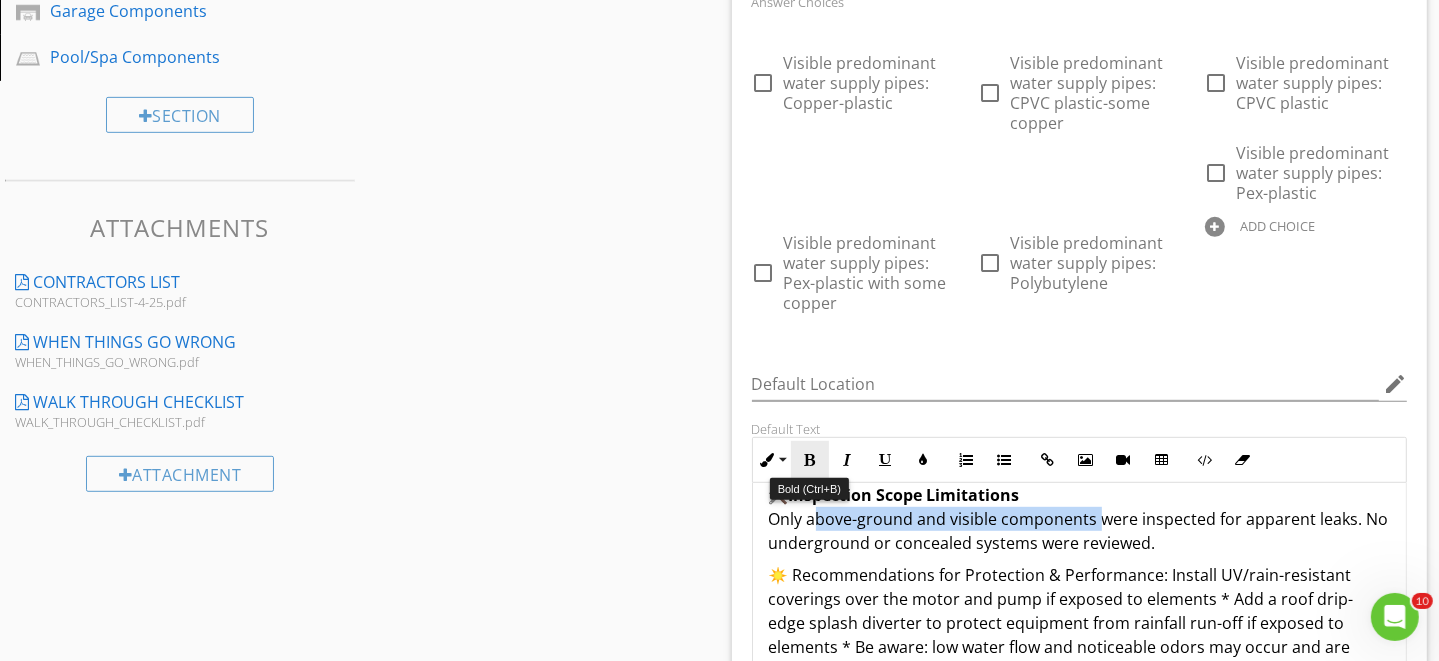 click at bounding box center (810, 460) 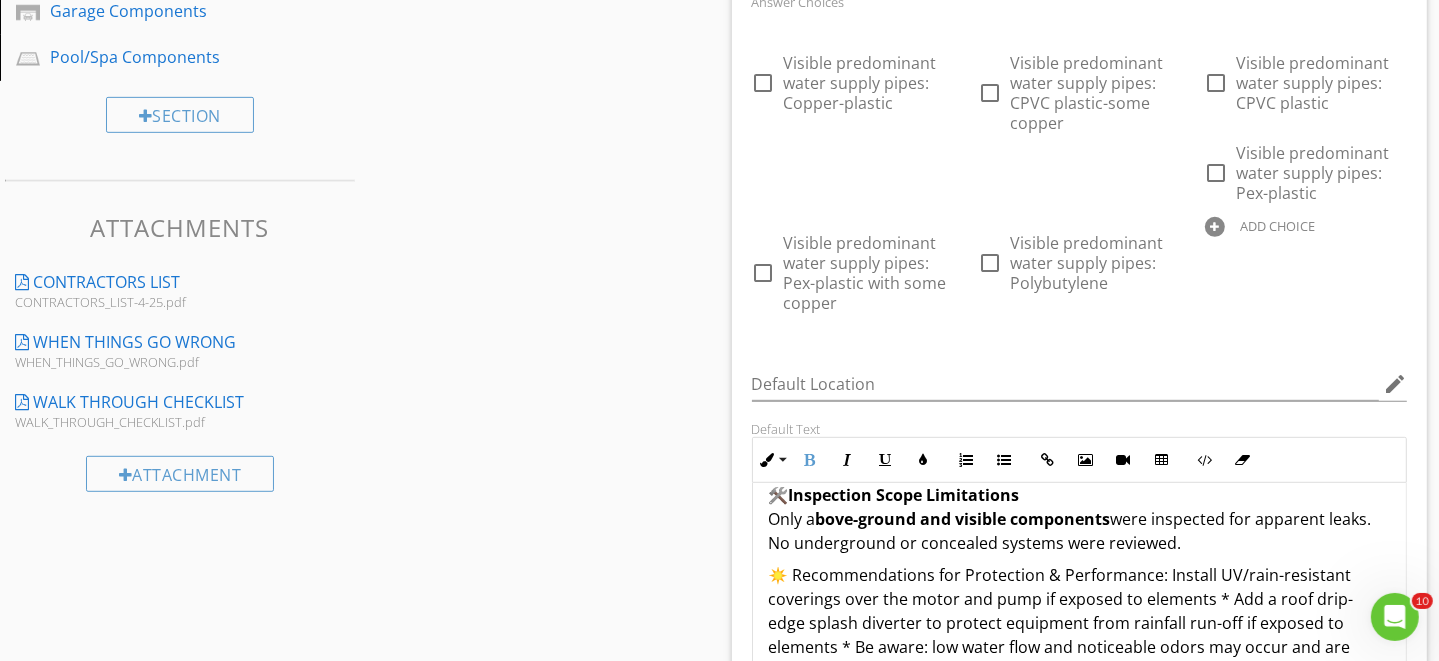 click on "💧  Well Water System Advisory A well water system is present on the property. It is strongly recommended that a  licensed well and water filtration contractor  be hired to: Evaluate the full system, including visible and non-visible components * Perform a  complete chemical water analysis  before closing. See our contractors’ list on the client’s Portal. Please note that the following components are  excluded  from the scope of the inspection and do not fall under the Standards of Practice: Pump and motor assembly * Water filters and conditioning units * Well head and clean-out cover * Any below-ground components * Long-term performance, adequacy, or pumping capacity of the system. ⚠️ The  client assumes all risks  associated with this system and should obtain a  Home Warranty Service  policy for added protection against unexpected failures. Before closing, it is  critical  to recheck the water system during the  final walk-through 🛠️  Inspection Scope Limitations Only a" at bounding box center [1080, 355] 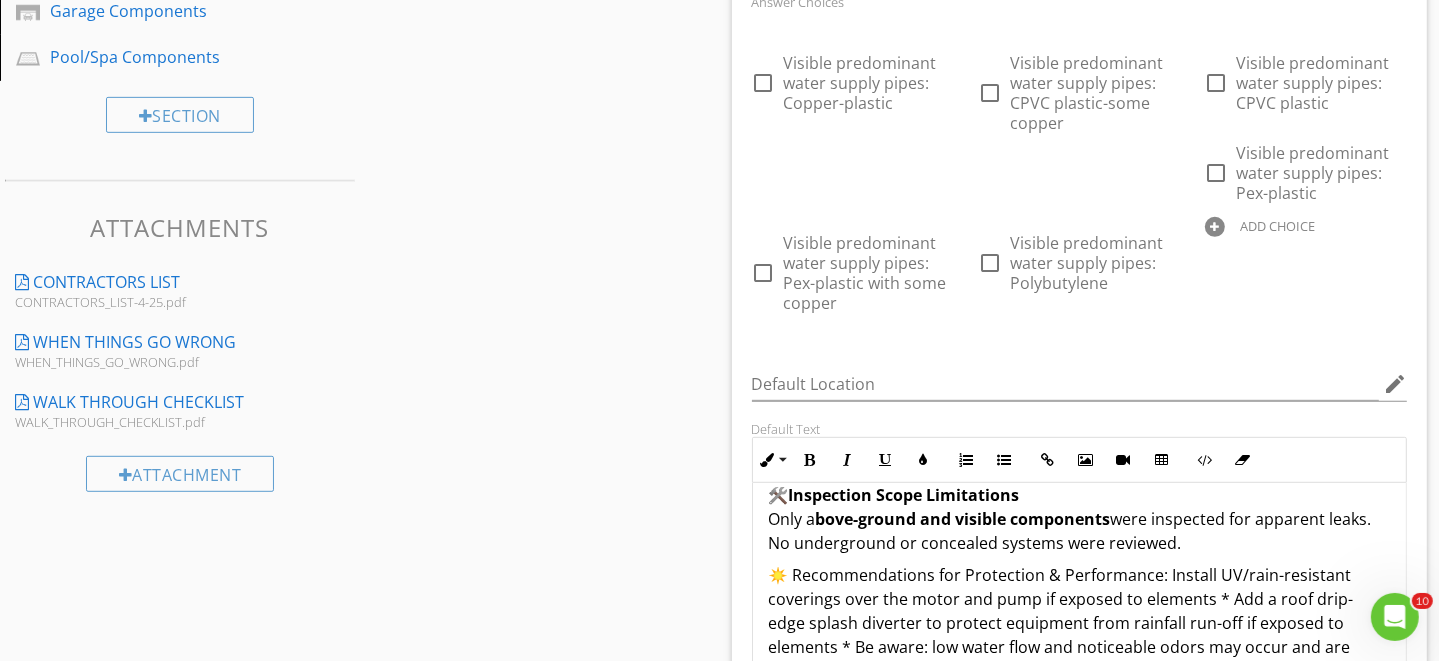 scroll, scrollTop: 992, scrollLeft: 0, axis: vertical 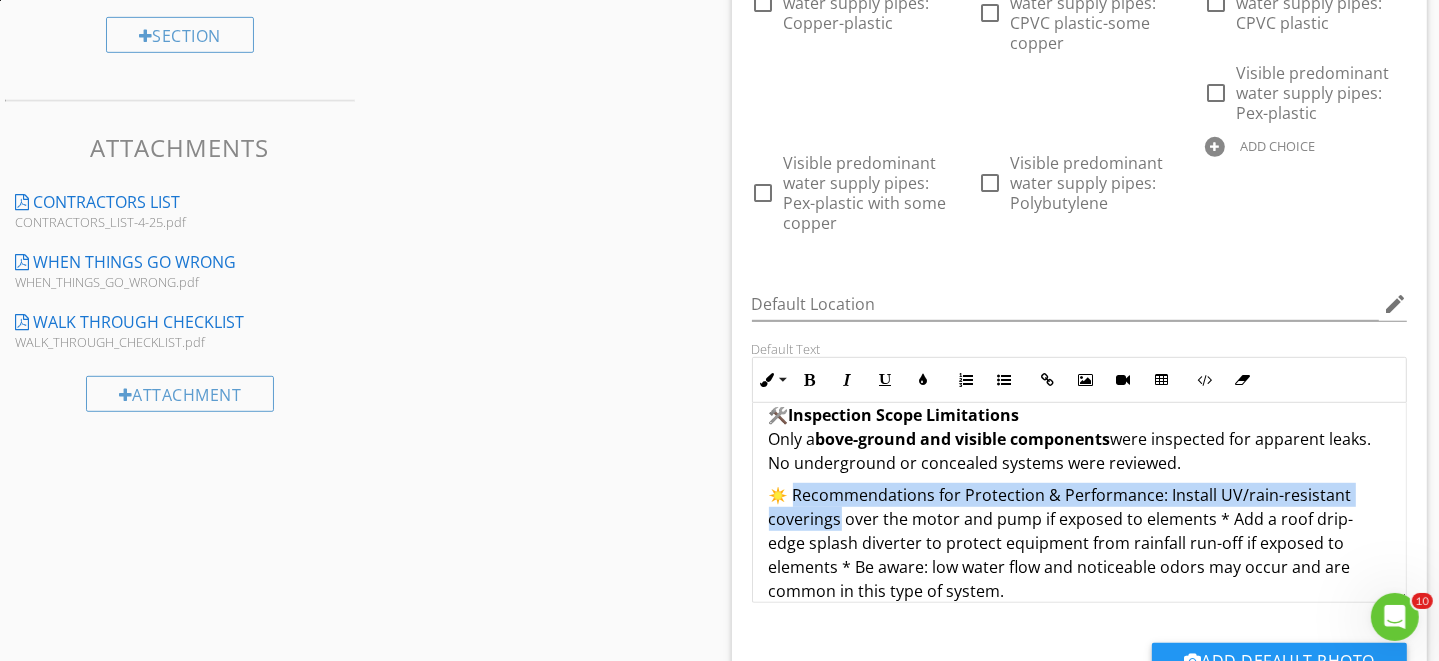 drag, startPoint x: 796, startPoint y: 493, endPoint x: 840, endPoint y: 522, distance: 52.69725 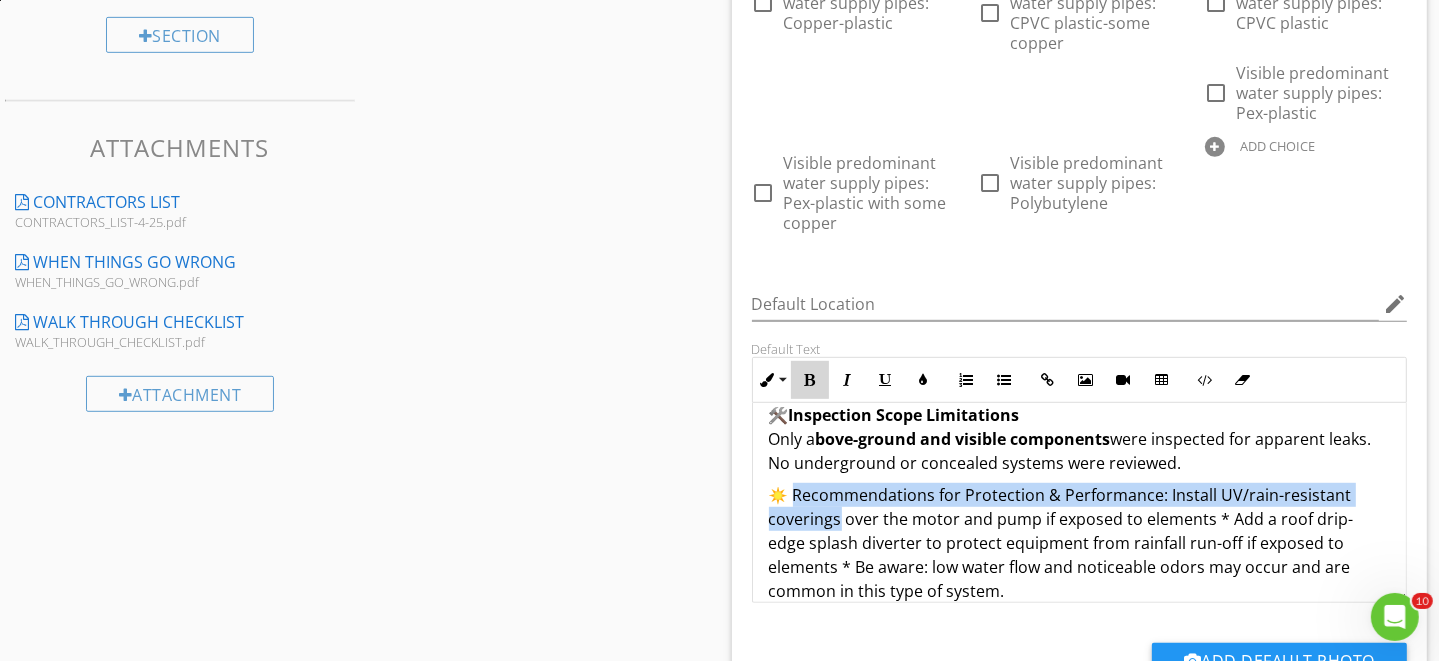 click at bounding box center (810, 380) 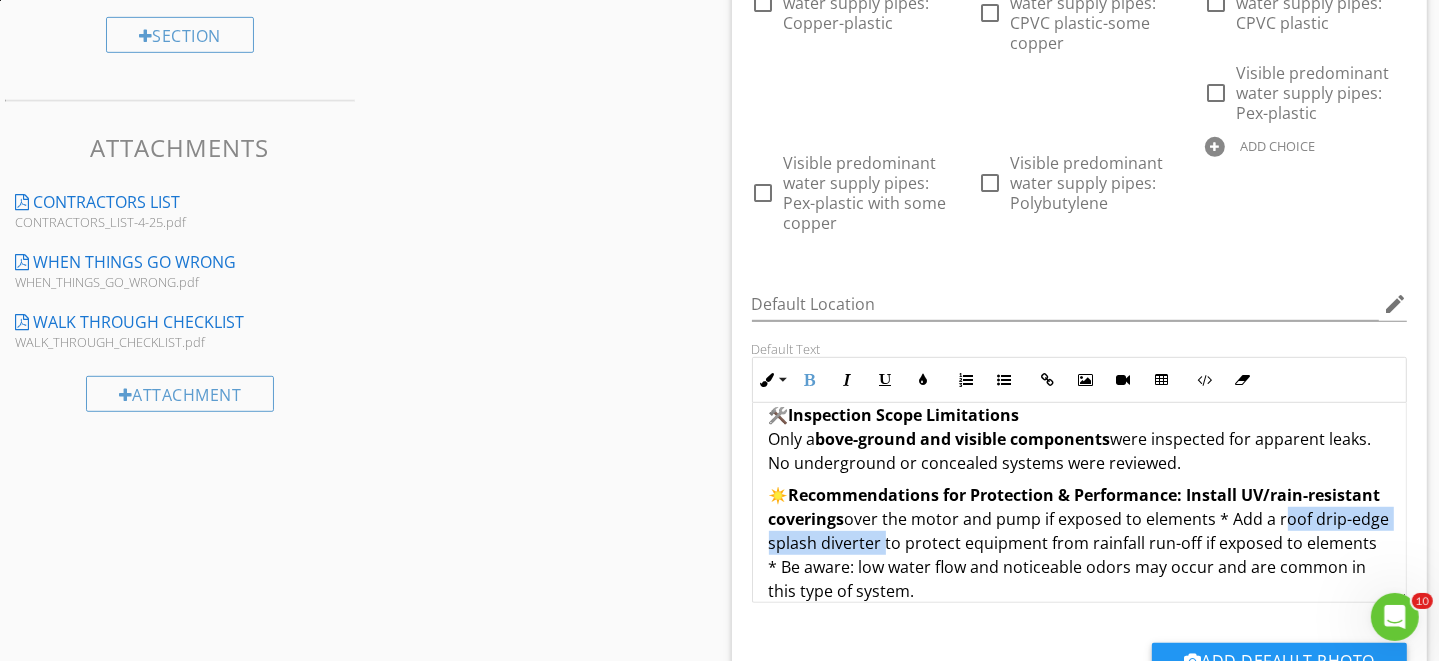 drag, startPoint x: 767, startPoint y: 544, endPoint x: 990, endPoint y: 548, distance: 223.03587 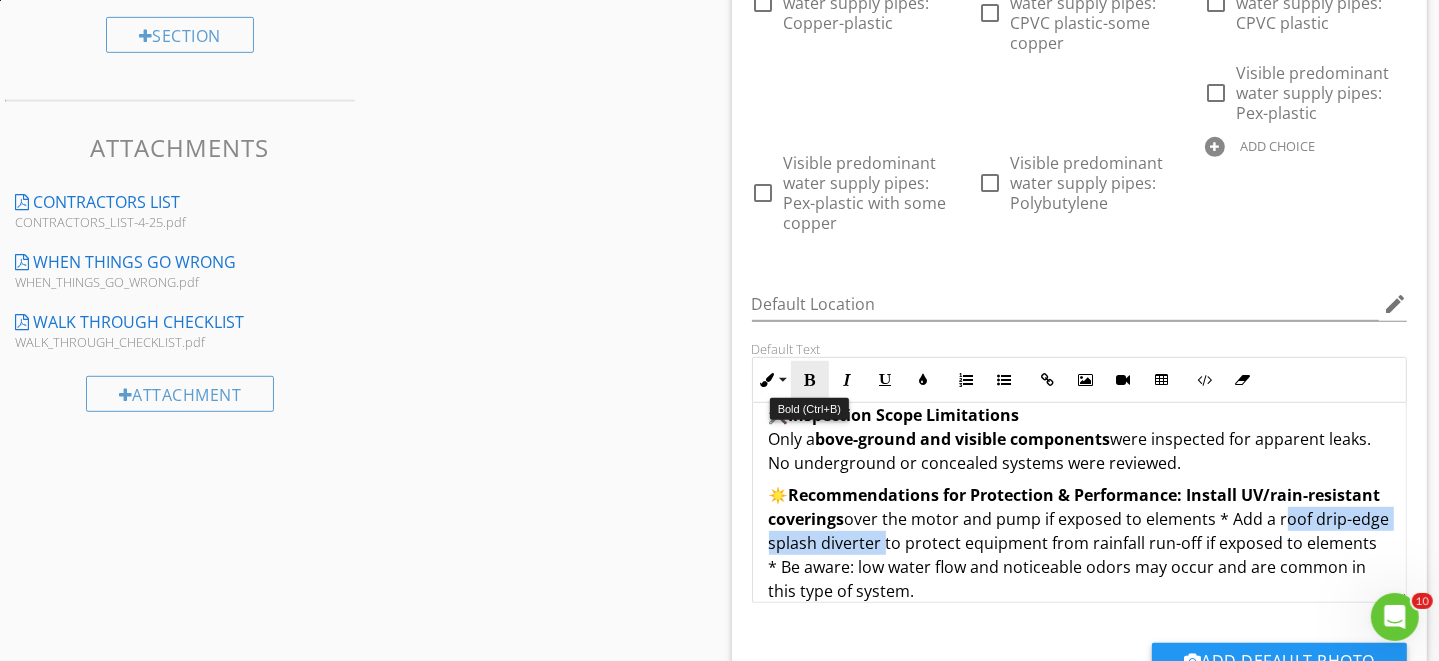 click on "Bold" at bounding box center [810, 380] 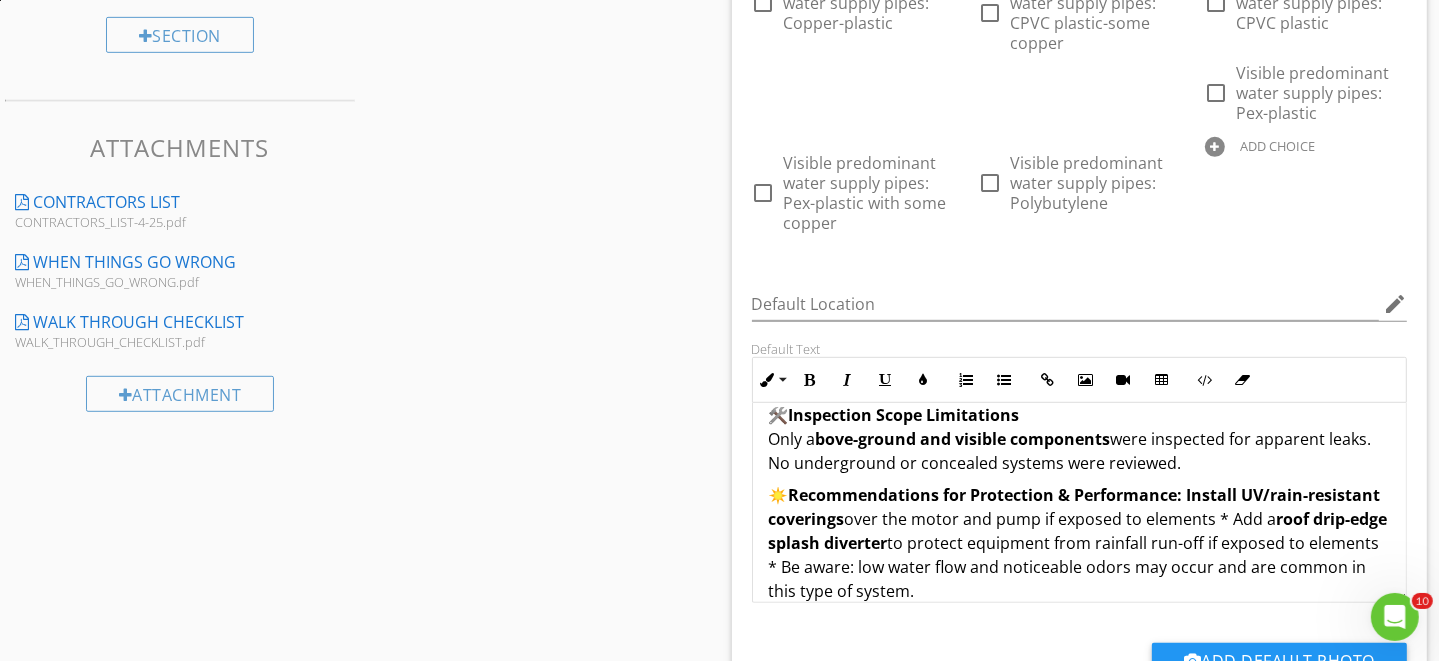 click on "Sections
Inspection Details           Moisture/Mold Section           Site Conditions           Exterior Components           Foundation/Structure           Roof Systems           Attic Components           HVAC Systems           Electrical Systems           Plumbing Systems           Bathroom Components           Interior Components           Kitchen/Appliances           Laundry Components           Garage Components           Pool/Spa Components
Section
Attachments     CONTRACTORS LIST   CONTRACTORS_LIST-4-25.pdf     WHEN THINGS GO WRONG   WHEN_THINGS_GO_WRONG.pdf     WALK THROUGH CHECKLIST   WALK_THROUGH_CHECKLIST.pdf
Attachment
Items
Information           Electric Water Heater           Gas Water Heater            Exterior Plumbing            Interior Plumbing            Water Supply/Distribution System           Drain/Waste/Vent Systems" at bounding box center (719, 480) 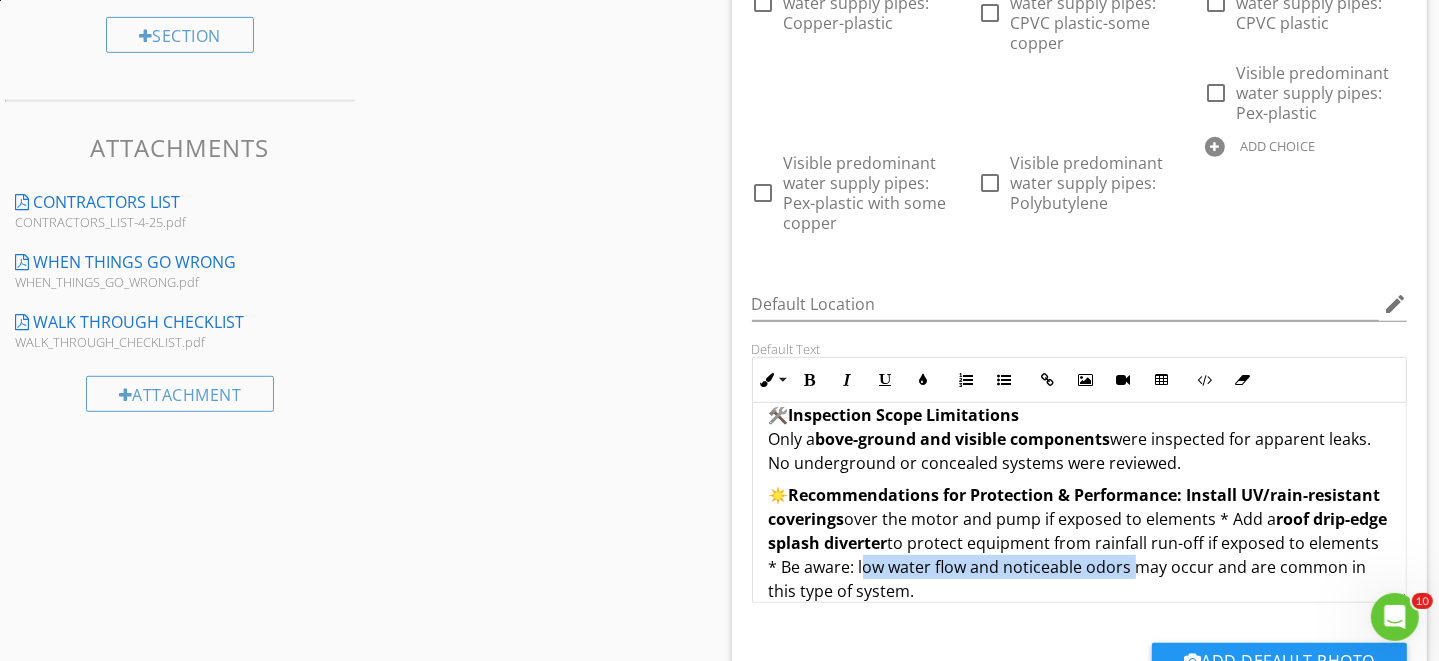 drag, startPoint x: 1019, startPoint y: 571, endPoint x: 1288, endPoint y: 575, distance: 269.02972 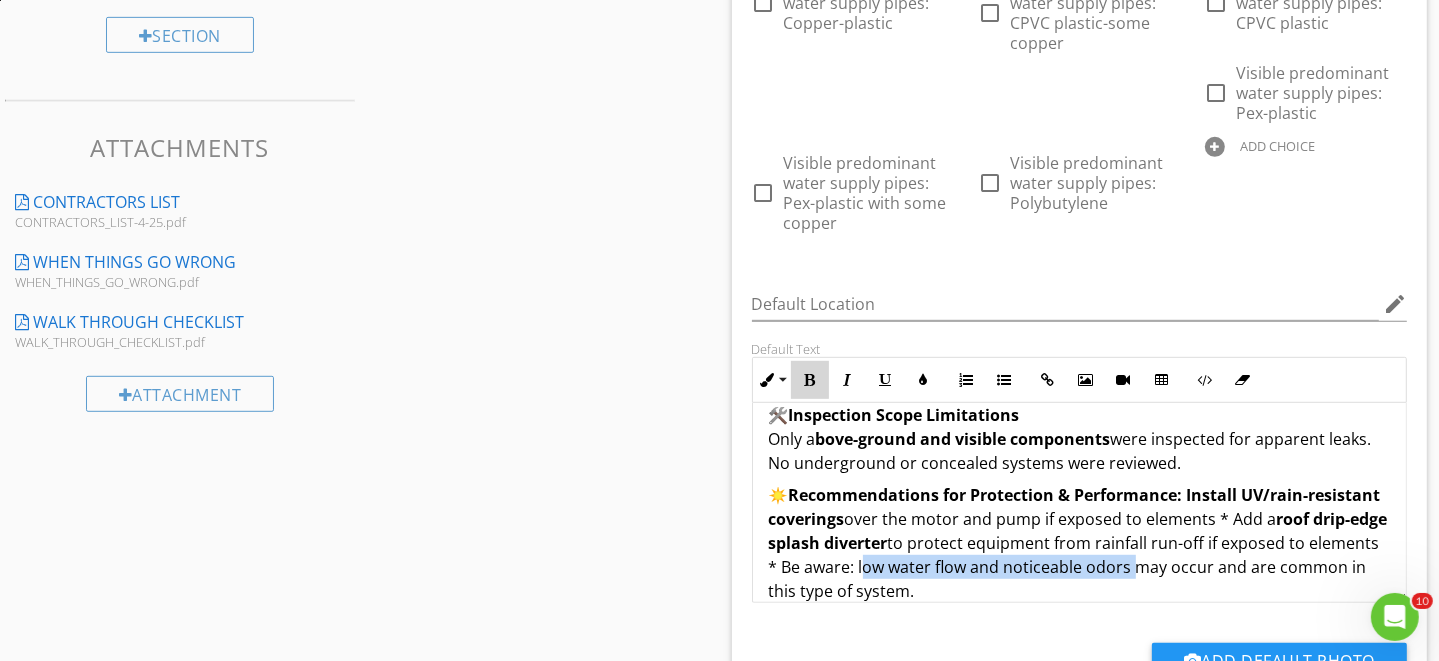 click at bounding box center [810, 380] 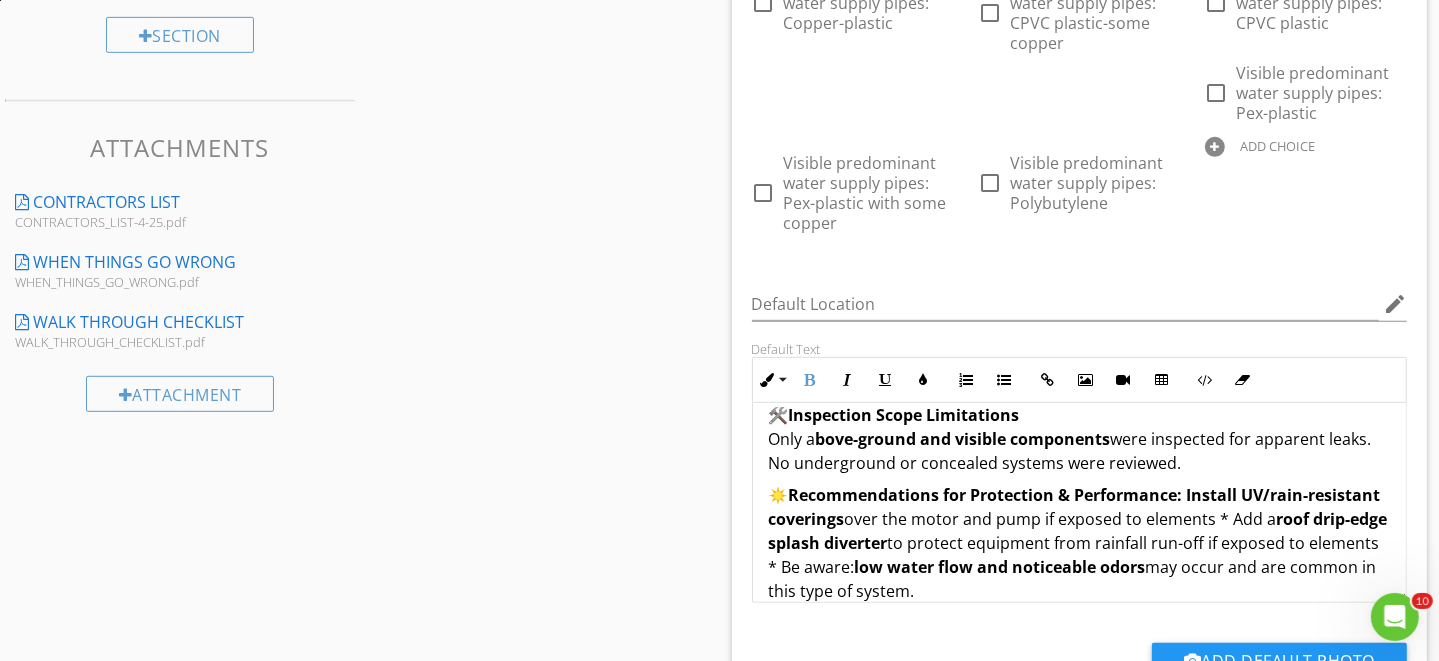 scroll, scrollTop: 504, scrollLeft: 0, axis: vertical 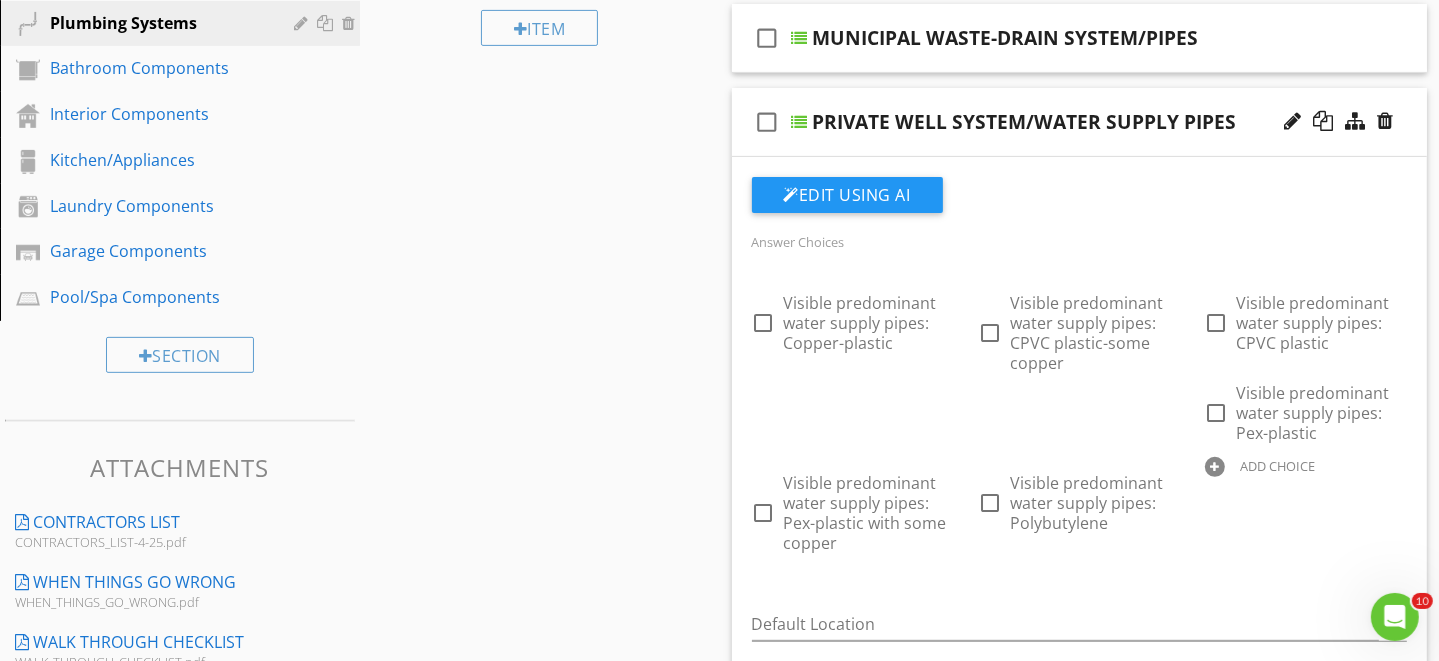 click on "check_box_outline_blank
PRIVATE WELL SYSTEM/WATER SUPPLY PIPES" at bounding box center [1080, 122] 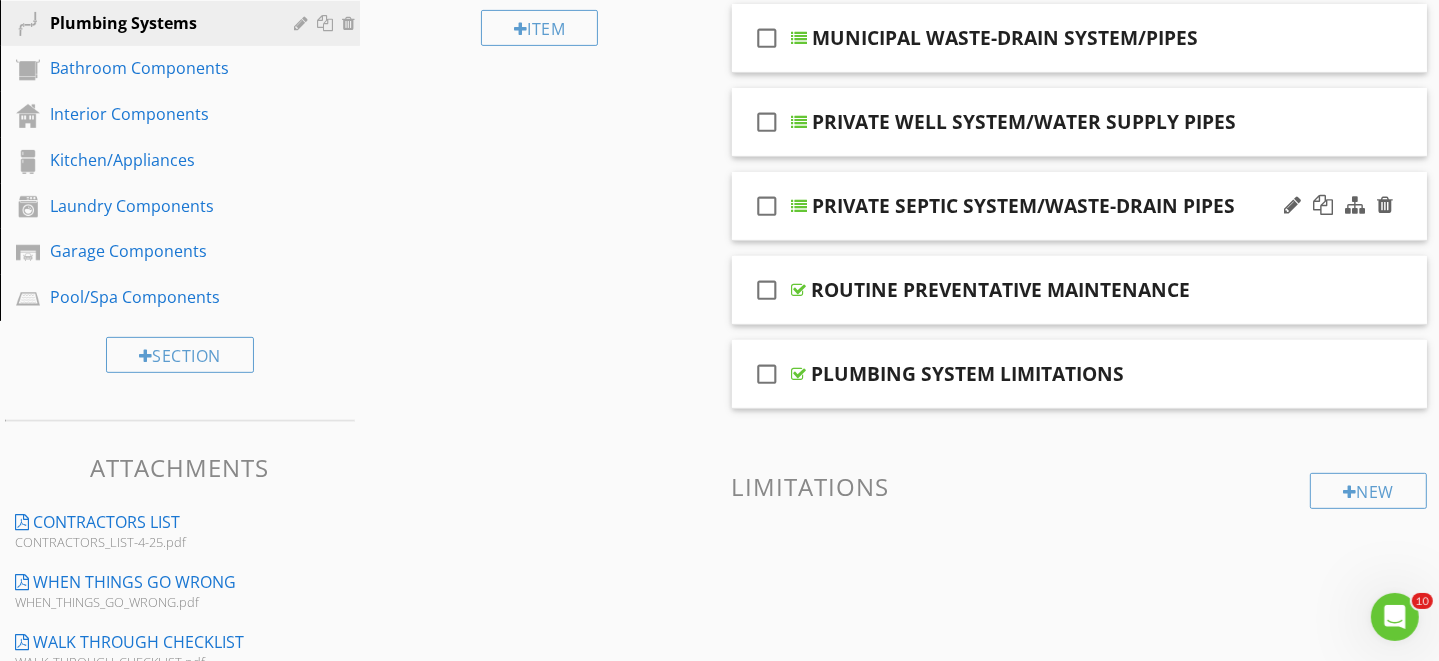 click on "check_box_outline_blank
PRIVATE SEPTIC SYSTEM/WASTE-DRAIN PIPES" at bounding box center (1080, 206) 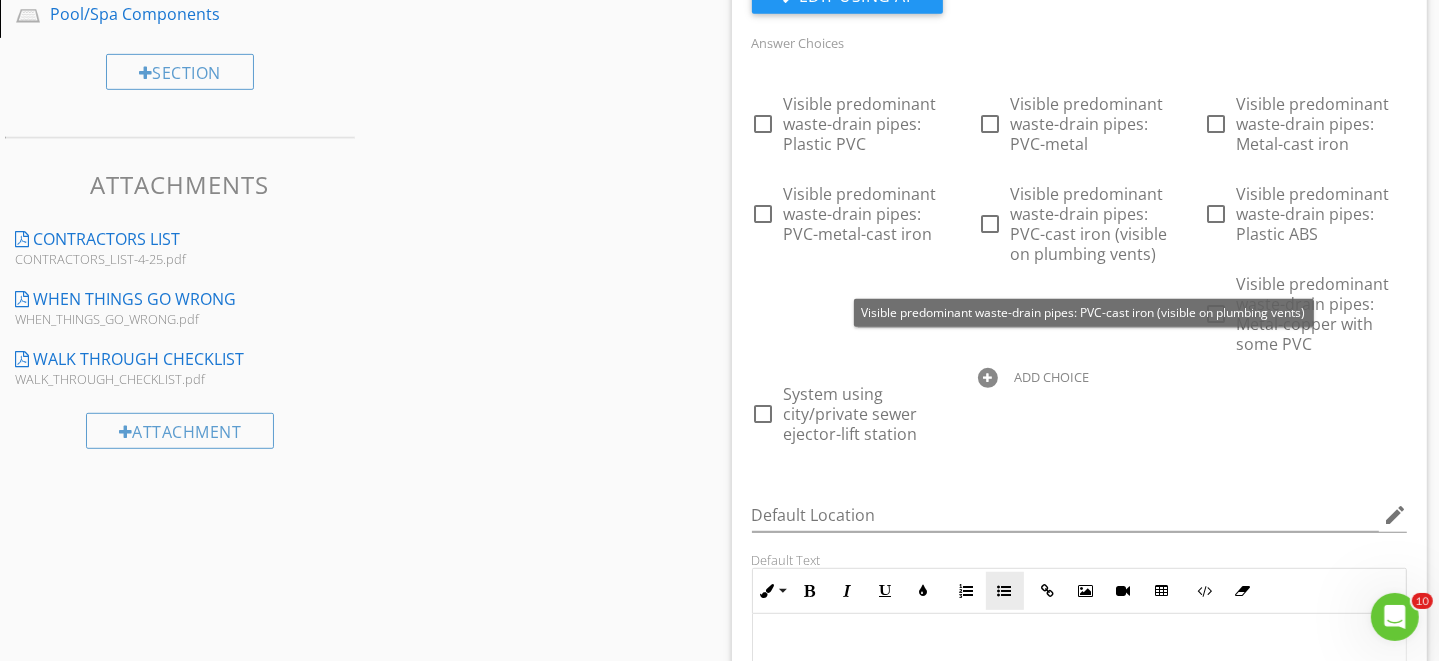 scroll, scrollTop: 1152, scrollLeft: 0, axis: vertical 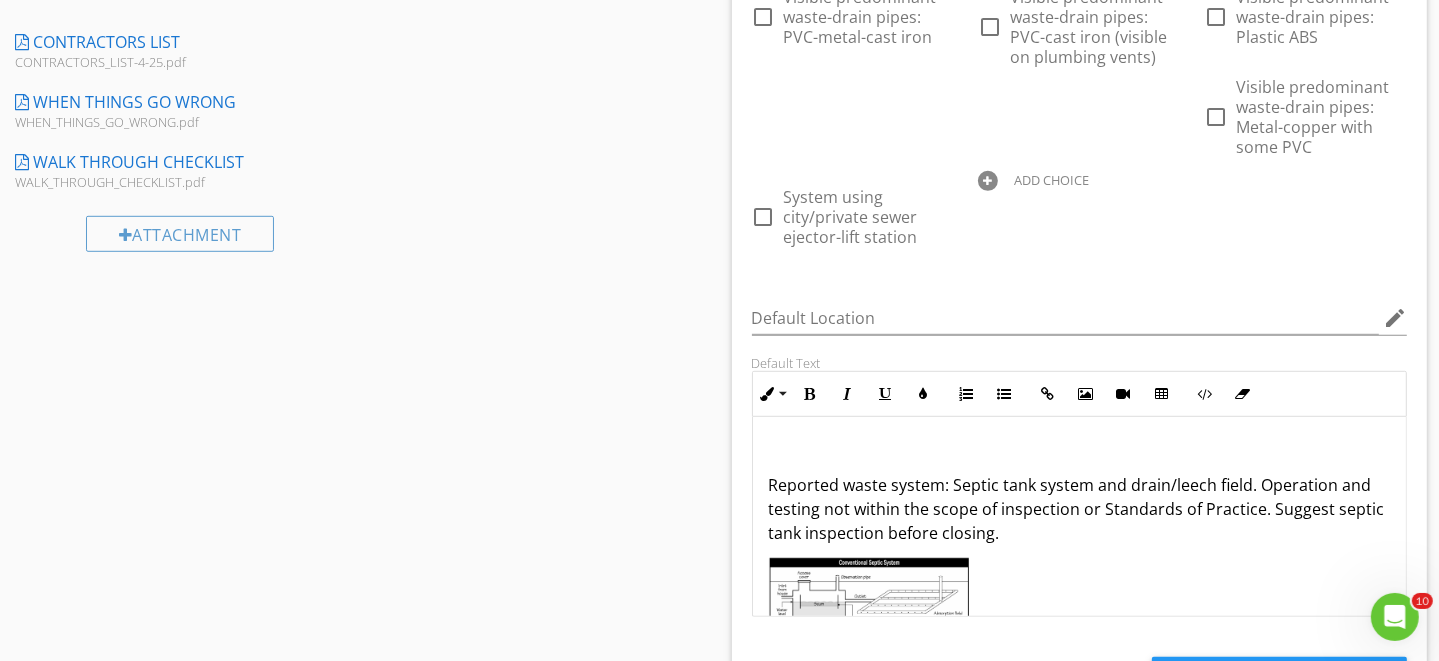 drag, startPoint x: 761, startPoint y: 476, endPoint x: 1057, endPoint y: 537, distance: 302.22012 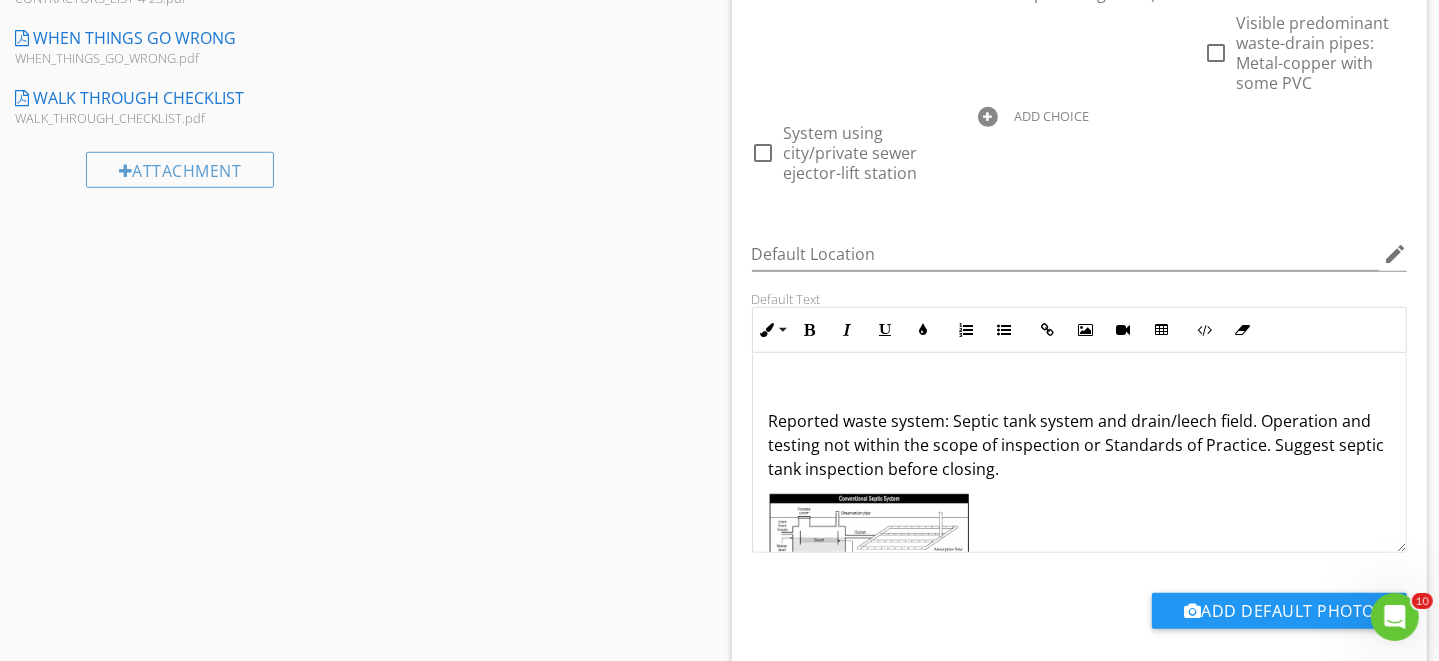 scroll, scrollTop: 1232, scrollLeft: 0, axis: vertical 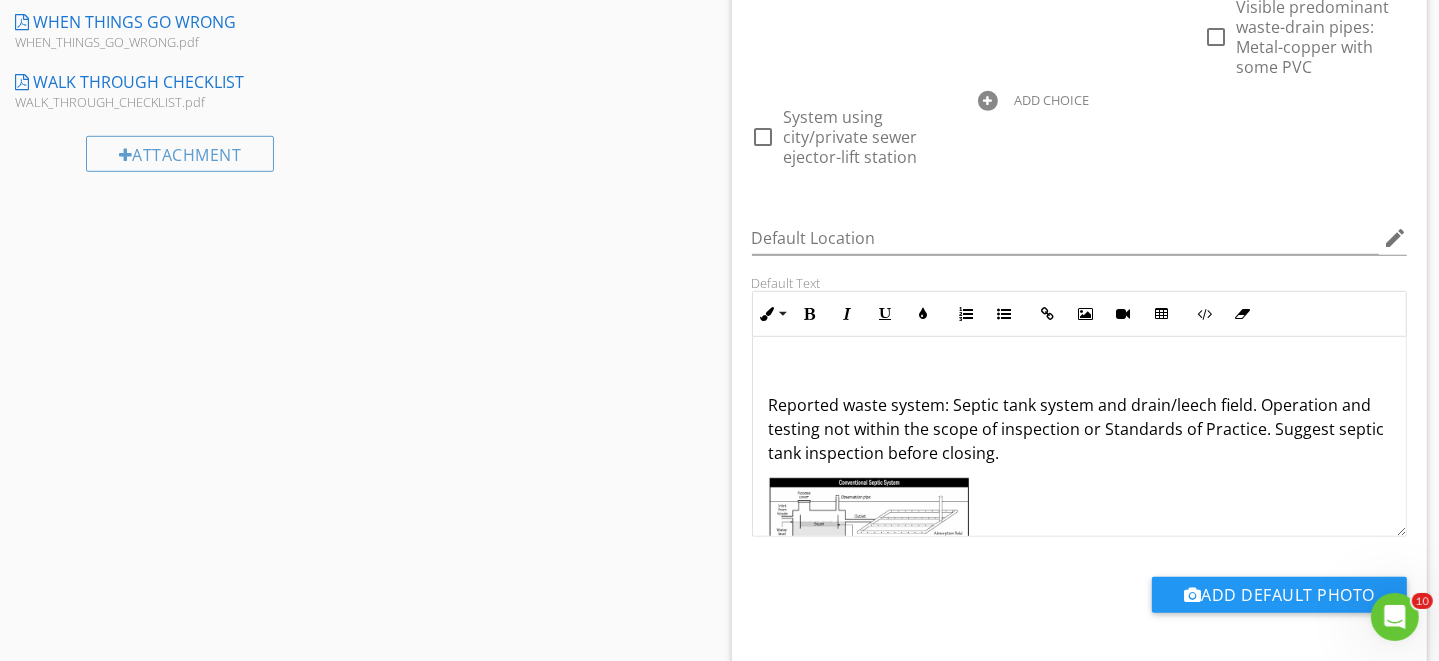 click on "Reported waste system: Septic tank system and drain/leech field. Operation and testing not within the scope of inspection or Standards of Practice. Suggest septic tank inspection before closing." at bounding box center (1080, 455) 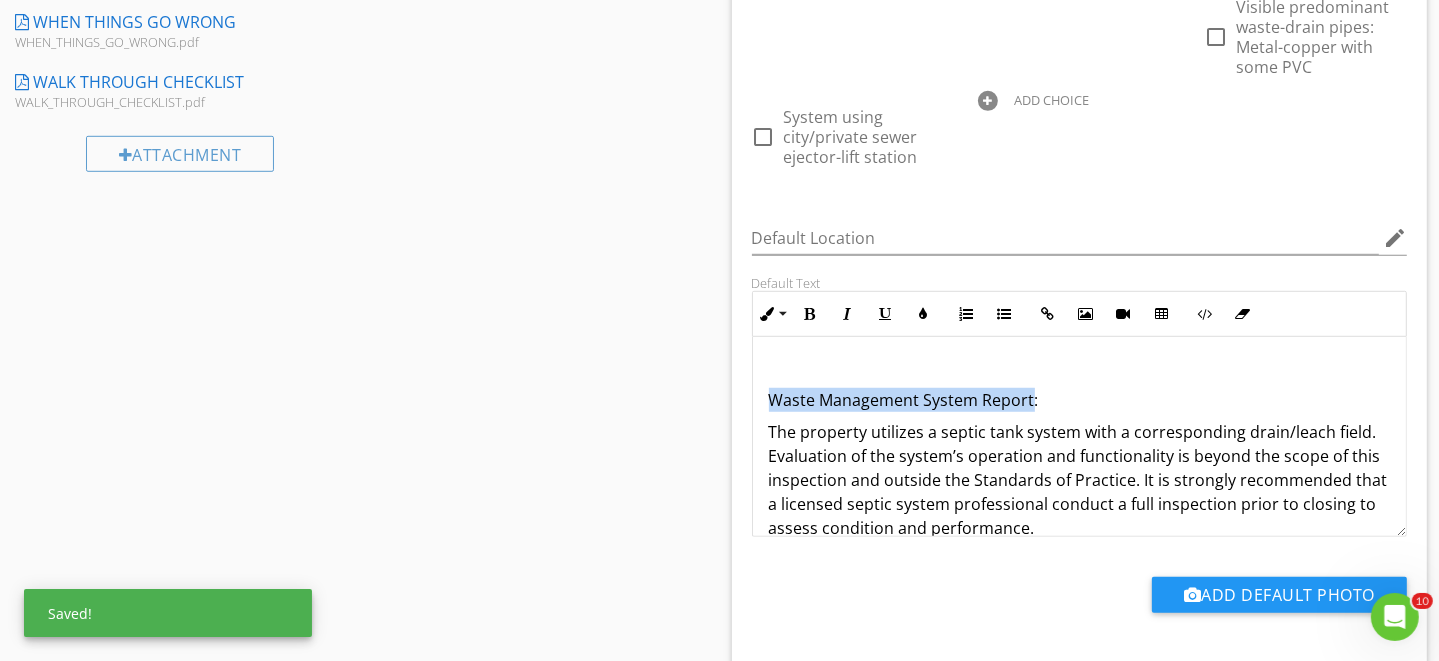 drag, startPoint x: 770, startPoint y: 398, endPoint x: 1029, endPoint y: 399, distance: 259.00192 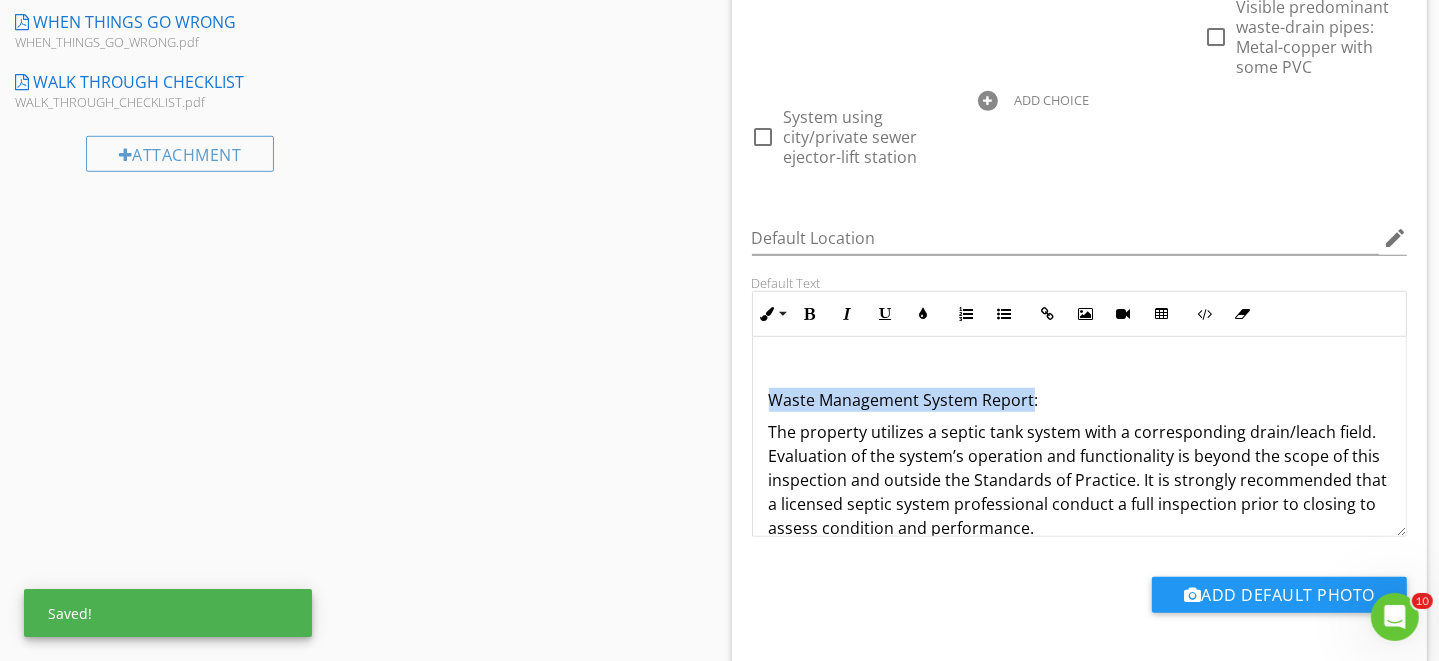 click on "Waste Management System Report:" at bounding box center (1080, 400) 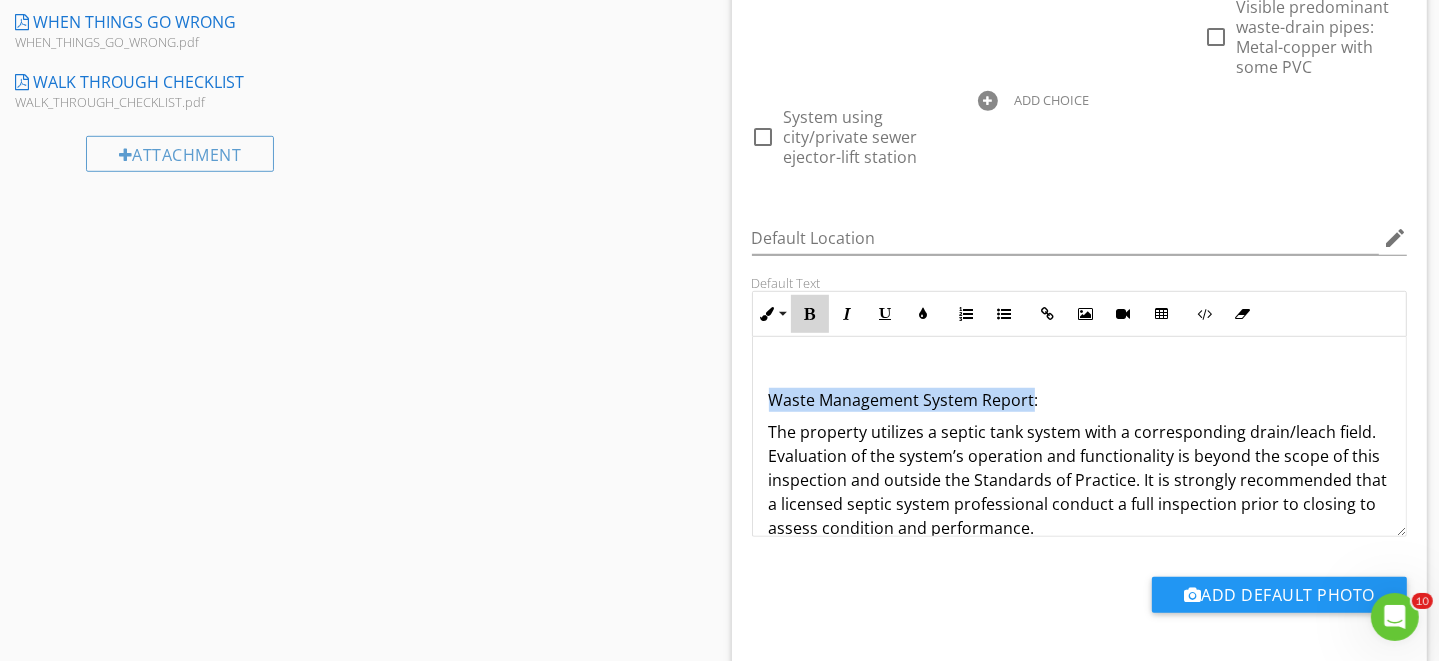 click at bounding box center (810, 314) 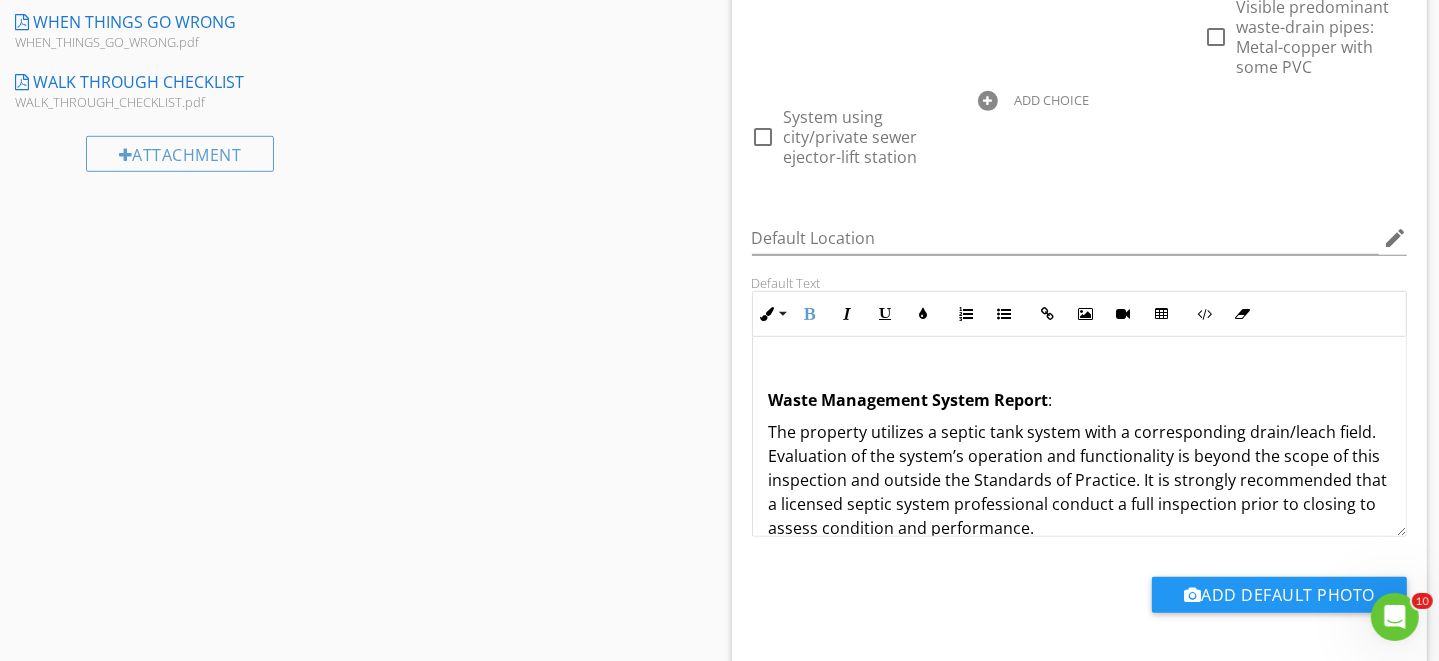 click at bounding box center [1080, 368] 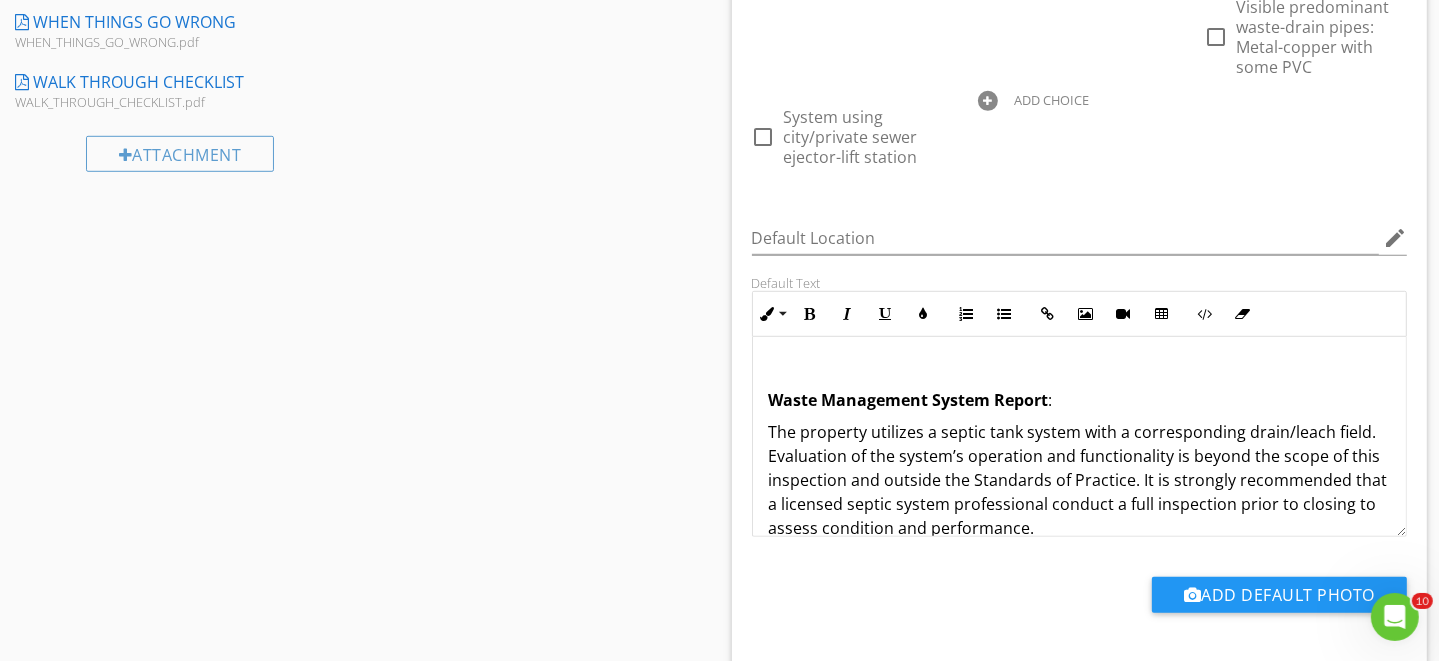 scroll, scrollTop: 85, scrollLeft: 0, axis: vertical 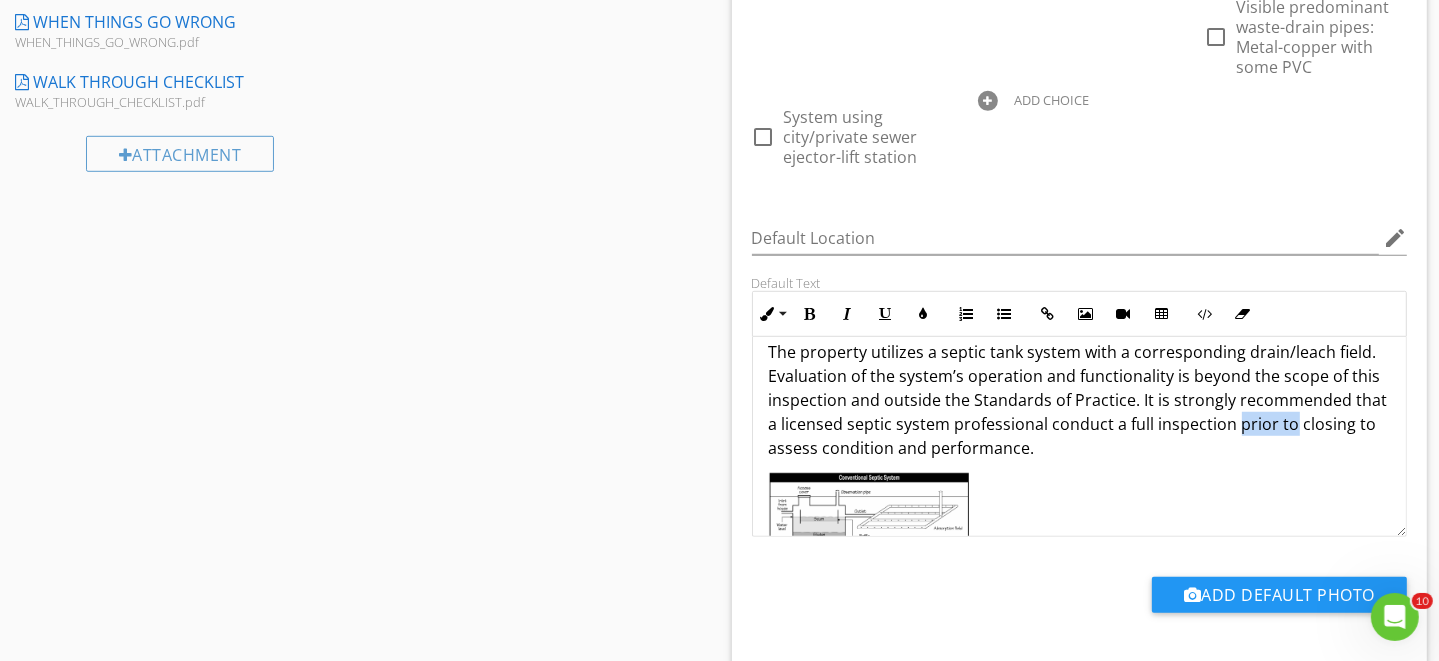 type 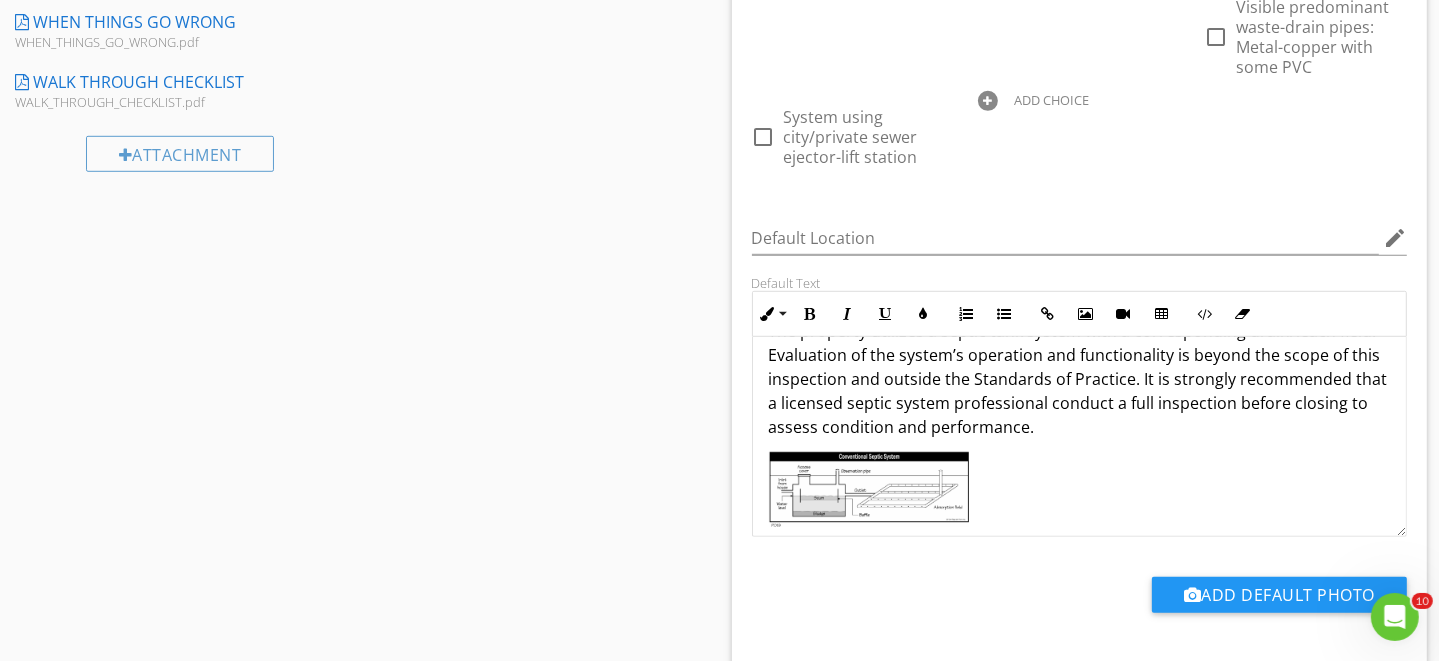 scroll, scrollTop: 116, scrollLeft: 0, axis: vertical 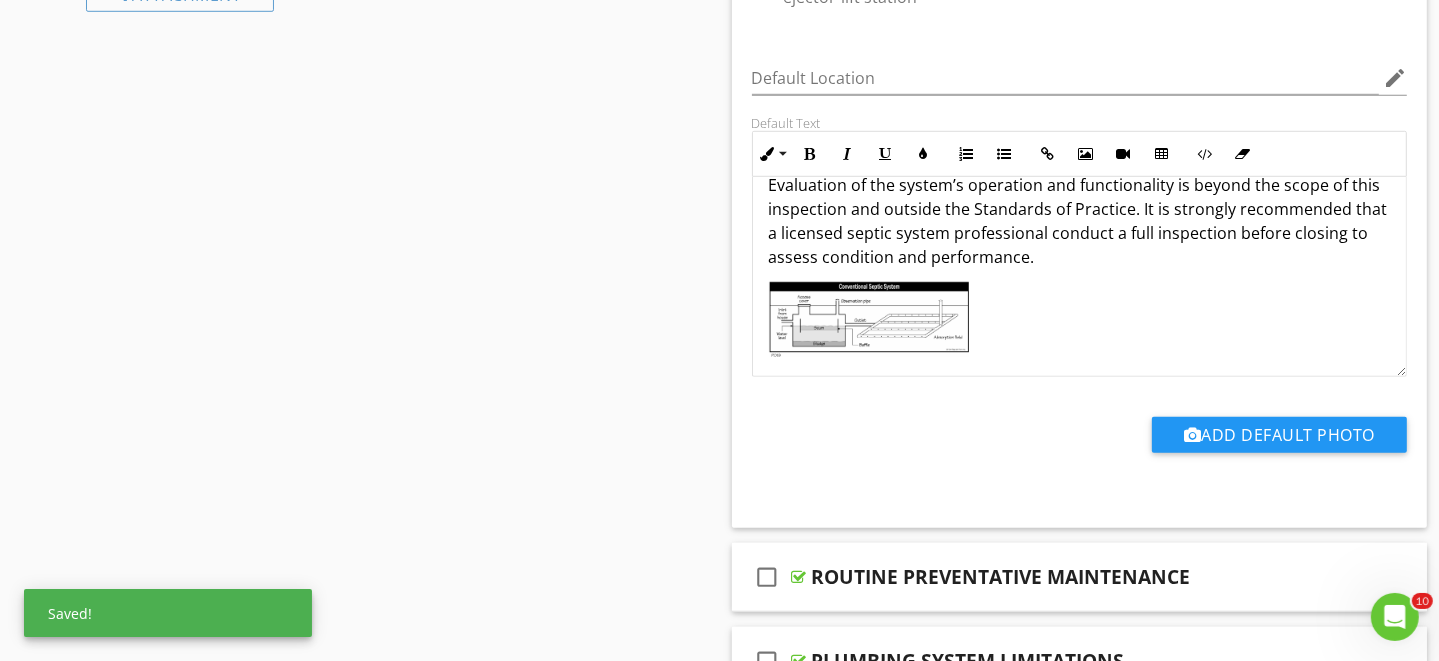 click at bounding box center (869, 319) 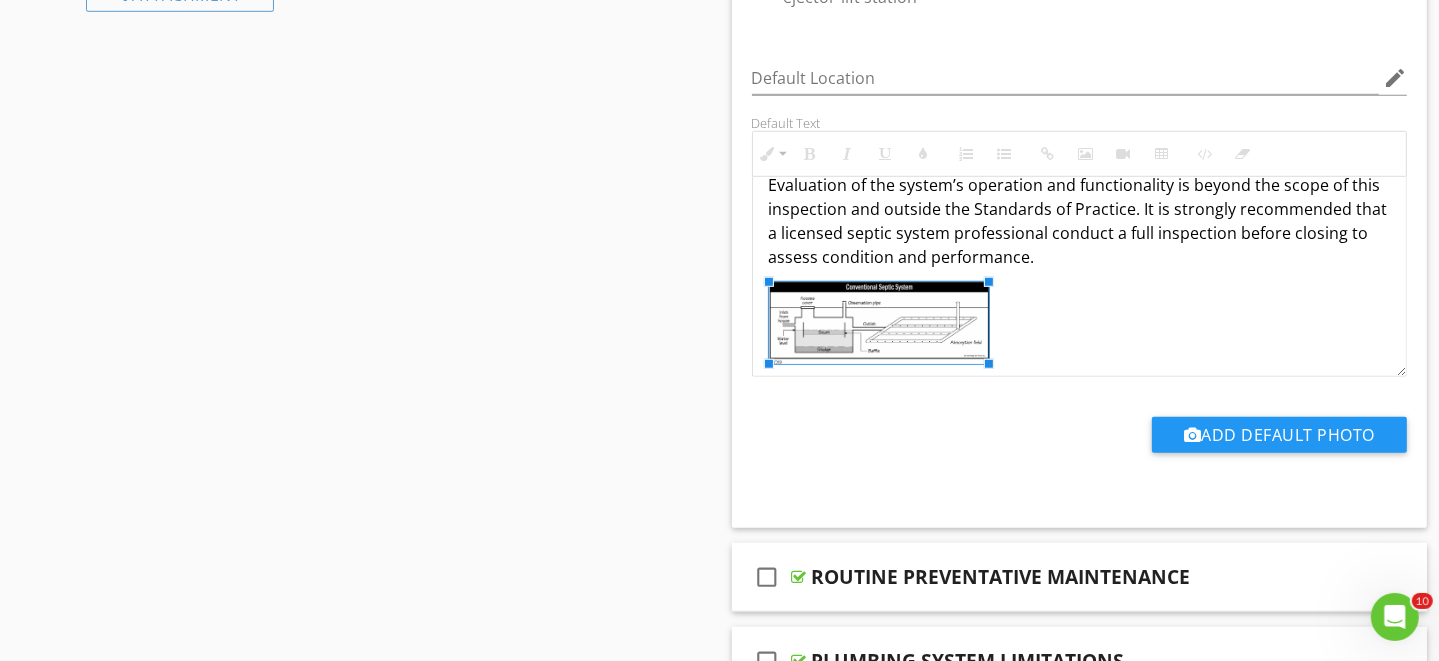 drag, startPoint x: 970, startPoint y: 354, endPoint x: 989, endPoint y: 389, distance: 39.824615 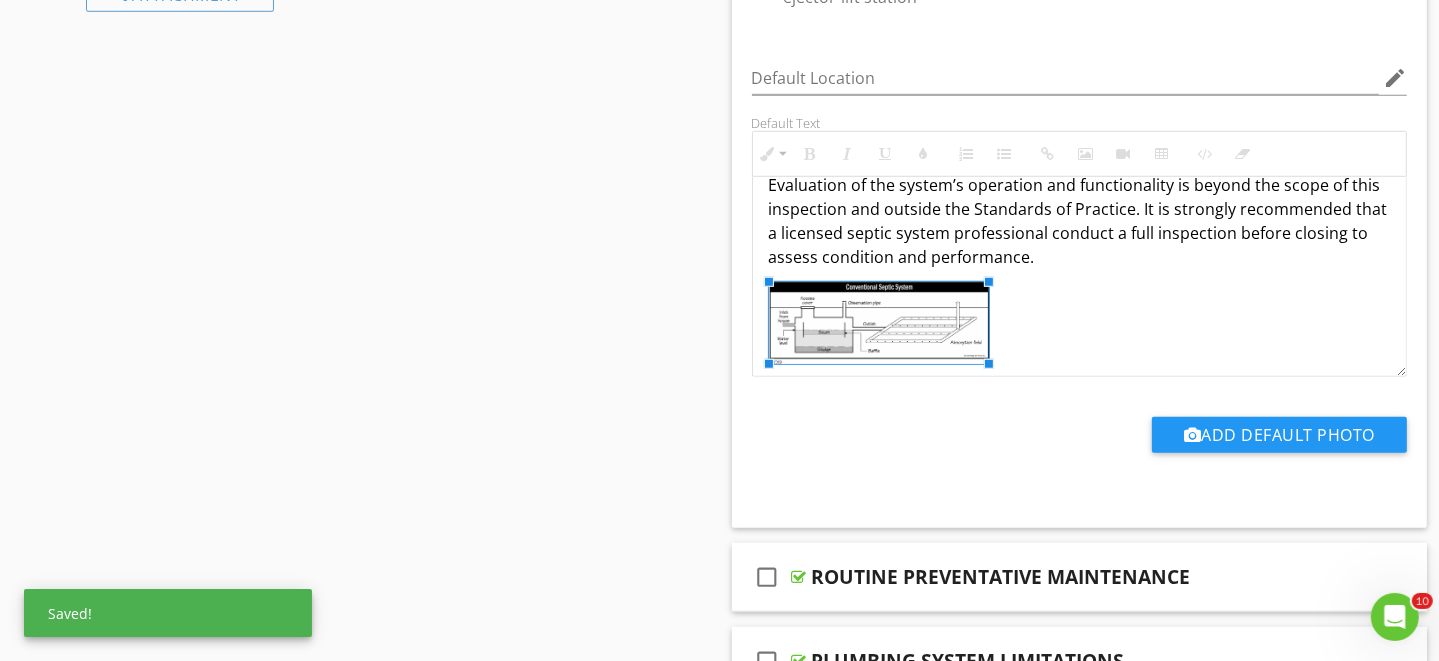 drag, startPoint x: 771, startPoint y: 360, endPoint x: 771, endPoint y: 381, distance: 21 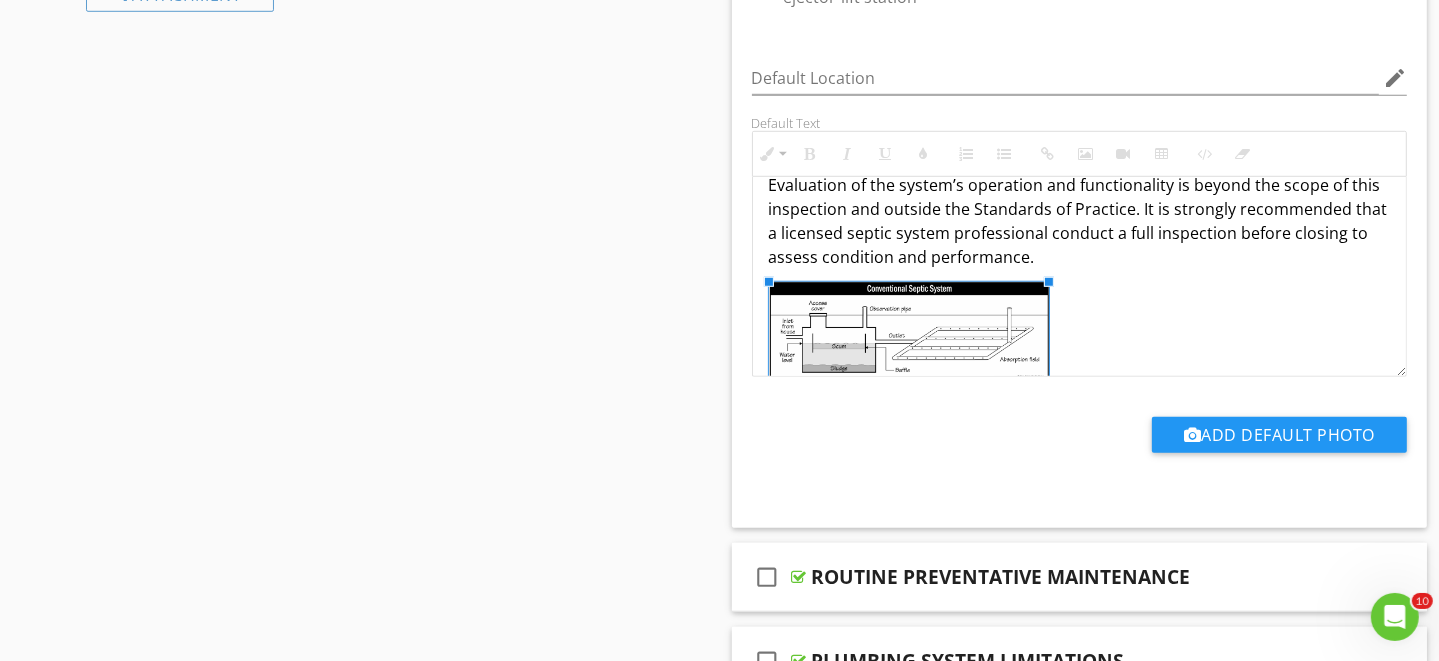 drag, startPoint x: 984, startPoint y: 359, endPoint x: 1099, endPoint y: 385, distance: 117.902504 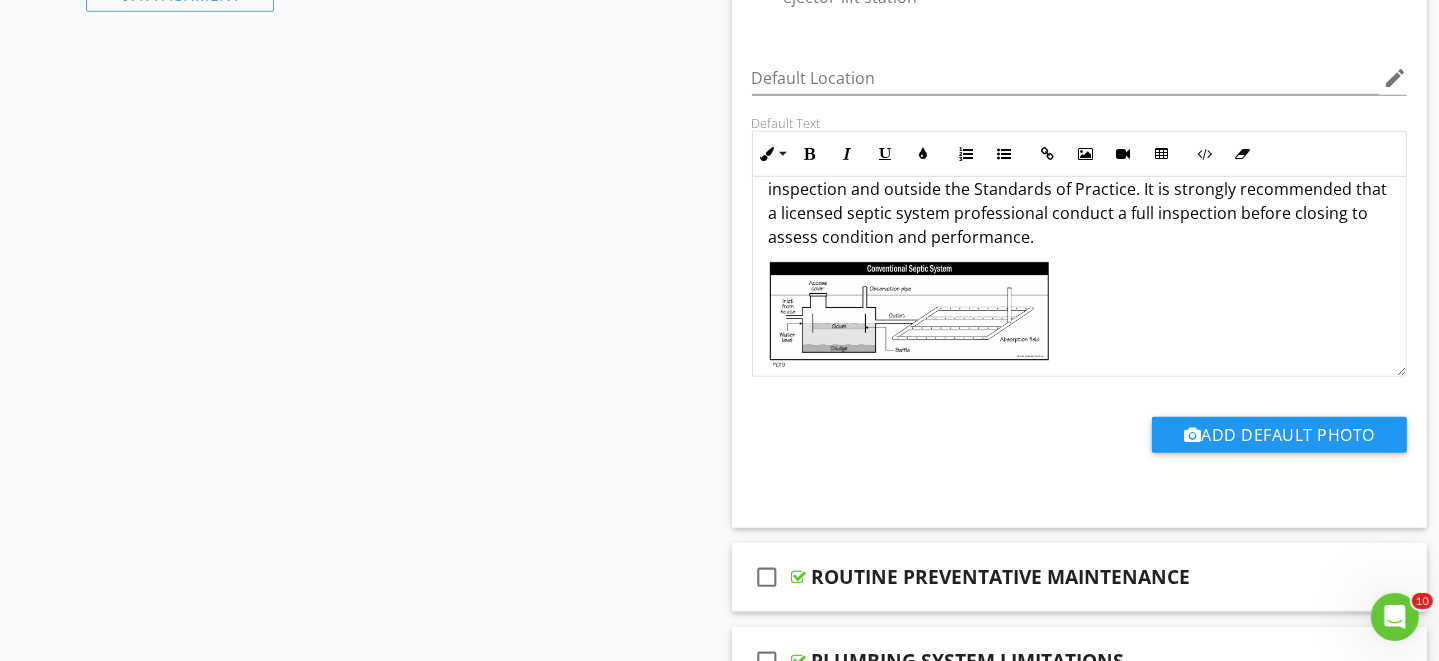 scroll, scrollTop: 147, scrollLeft: 0, axis: vertical 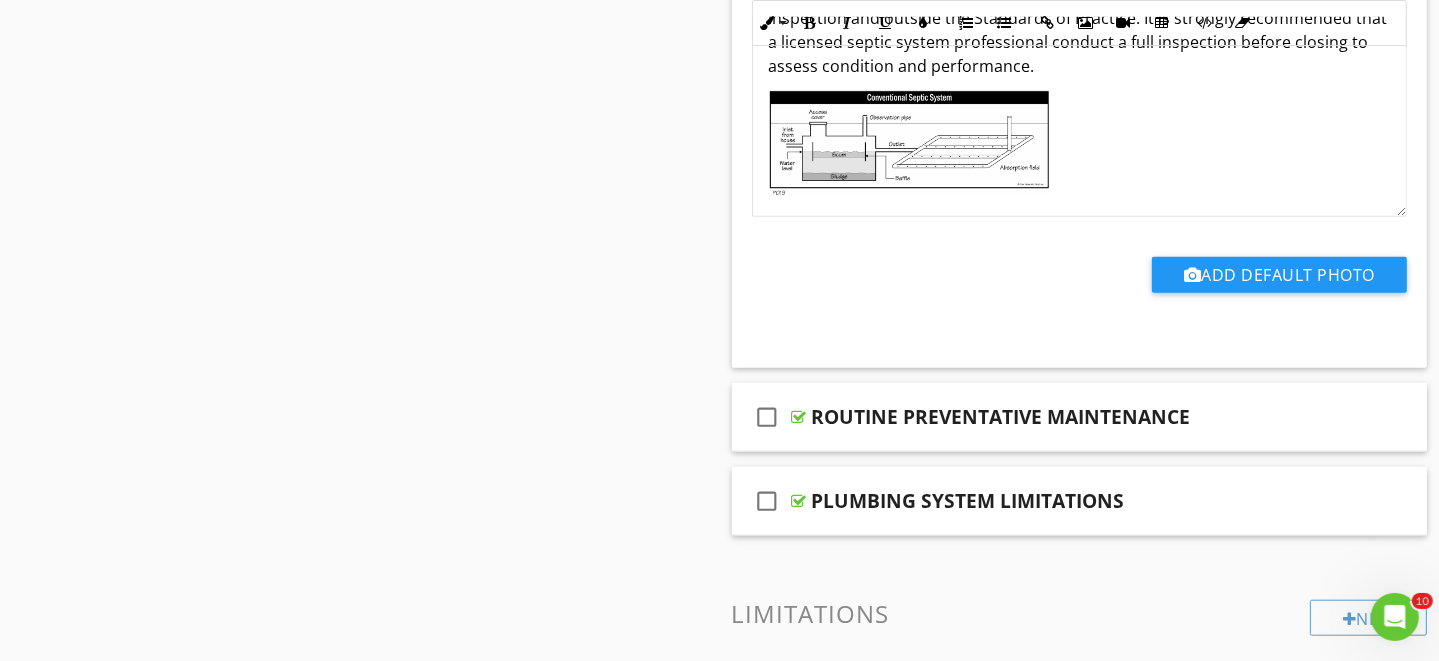 click at bounding box center [909, 143] 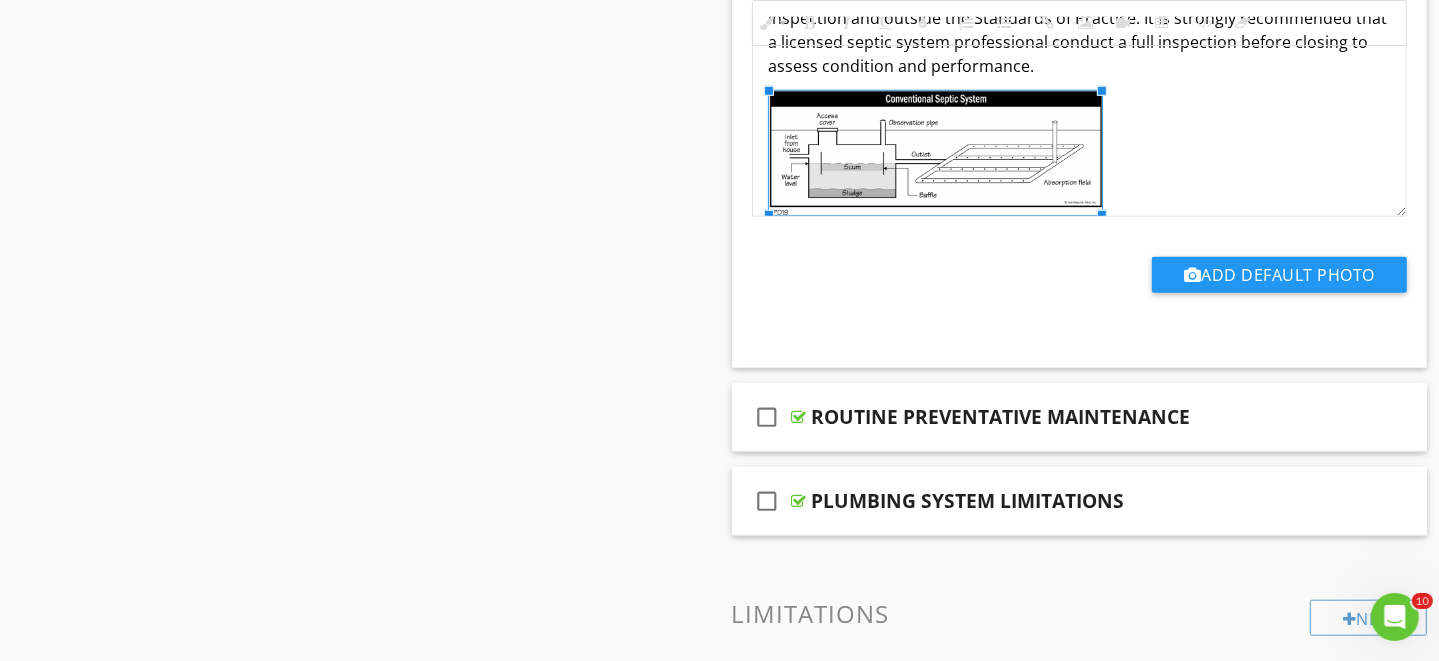 drag, startPoint x: 1050, startPoint y: 193, endPoint x: 1123, endPoint y: 241, distance: 87.36704 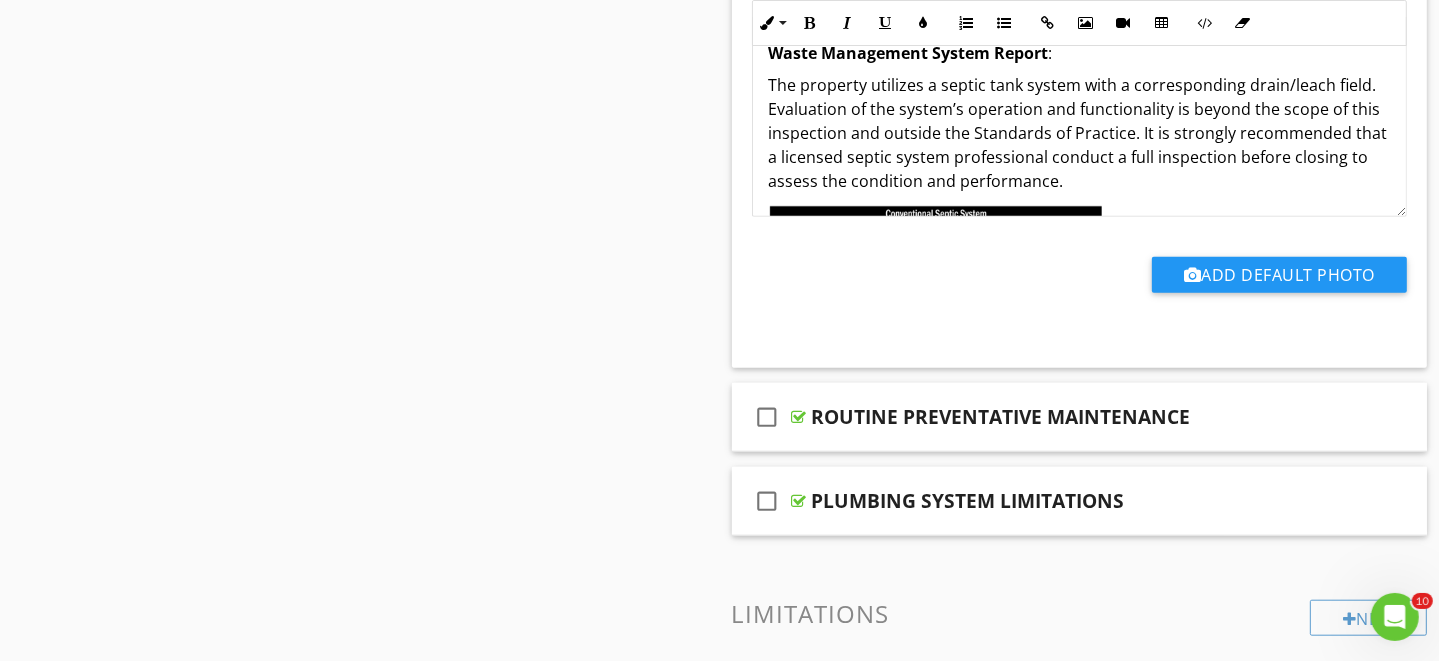 scroll, scrollTop: 0, scrollLeft: 0, axis: both 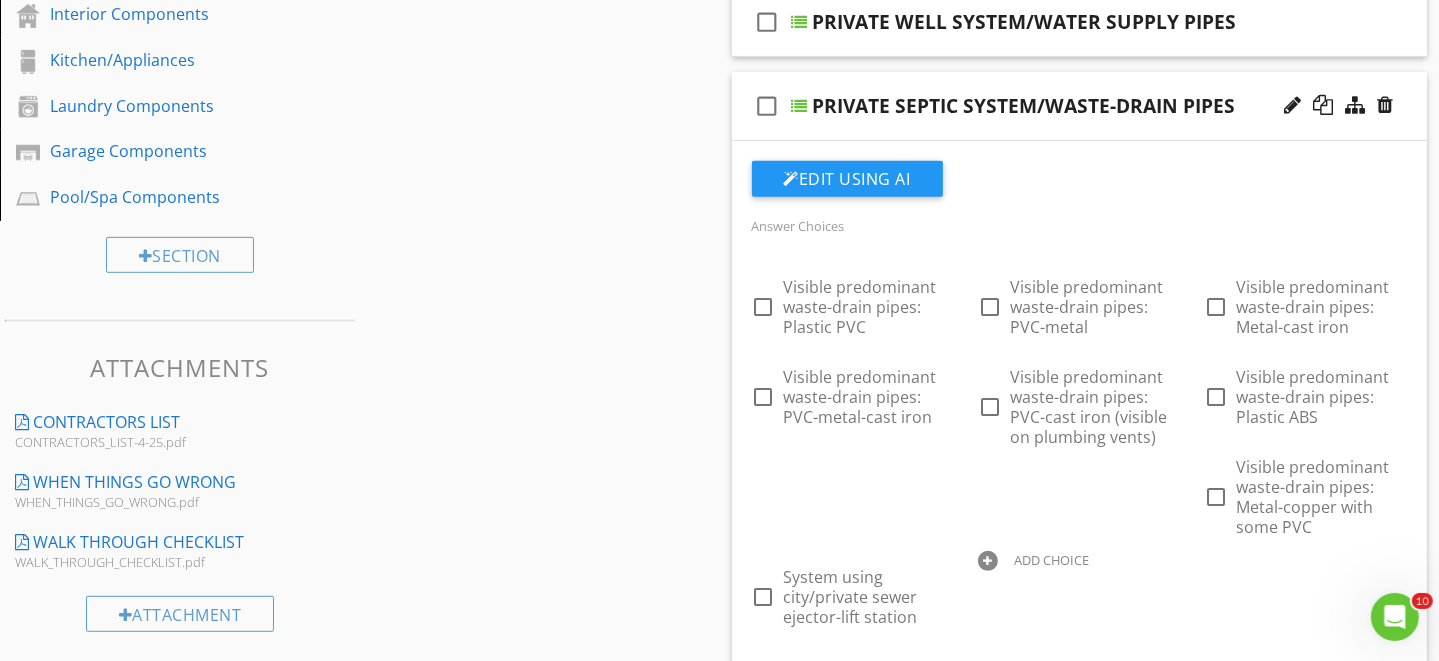 click on "check_box_outline_blank
PRIVATE SEPTIC SYSTEM/WASTE-DRAIN PIPES" at bounding box center [1080, 106] 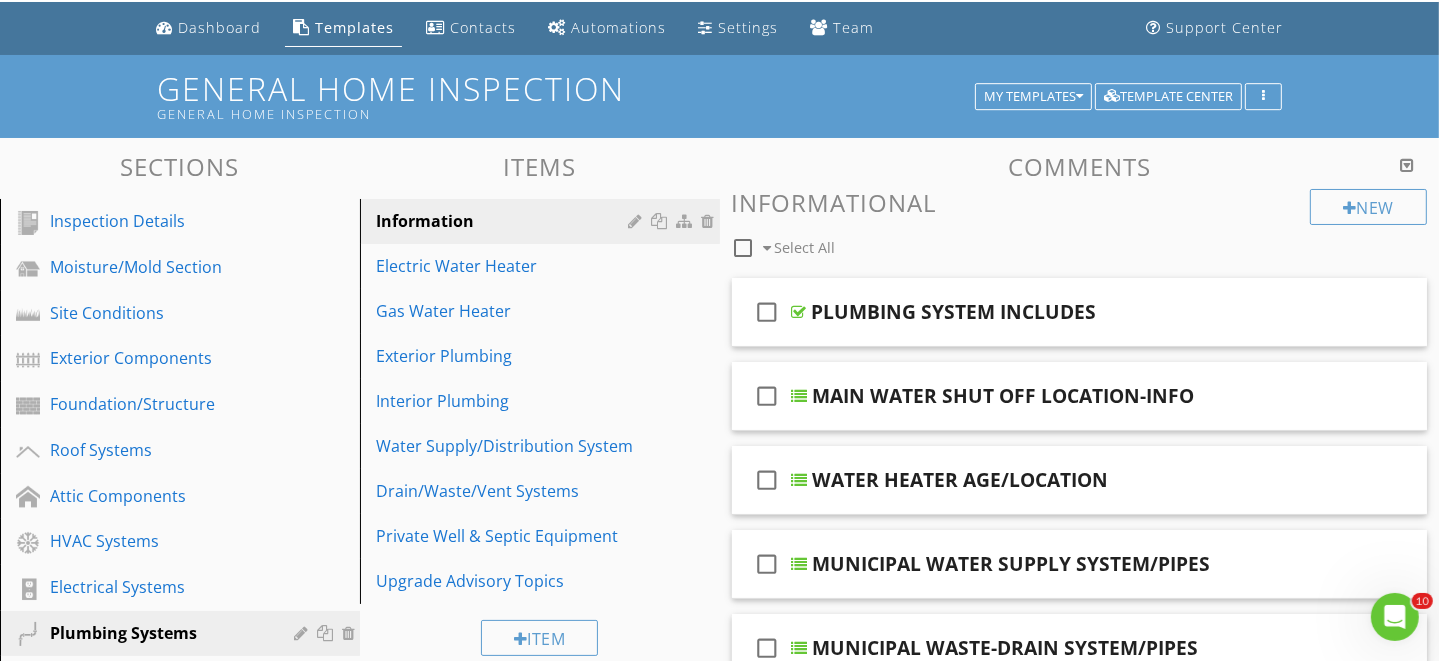 scroll, scrollTop: 0, scrollLeft: 0, axis: both 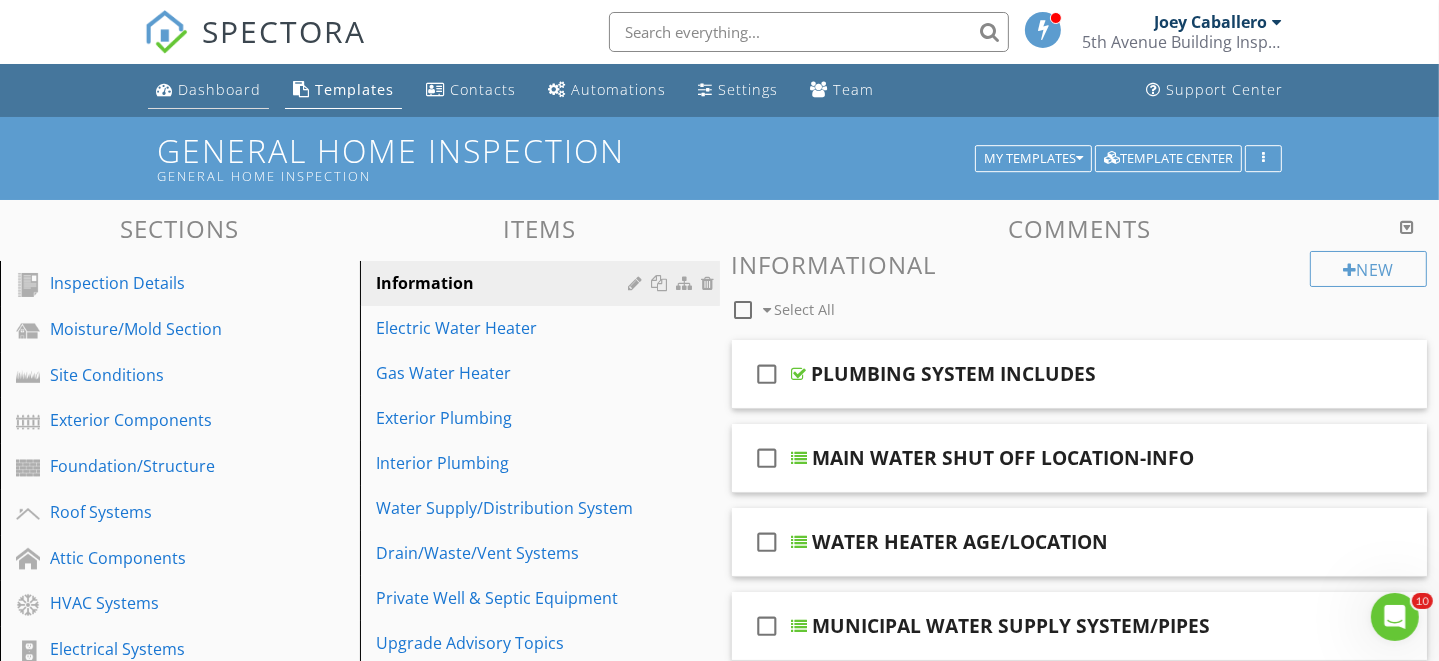 click on "Dashboard" at bounding box center [219, 89] 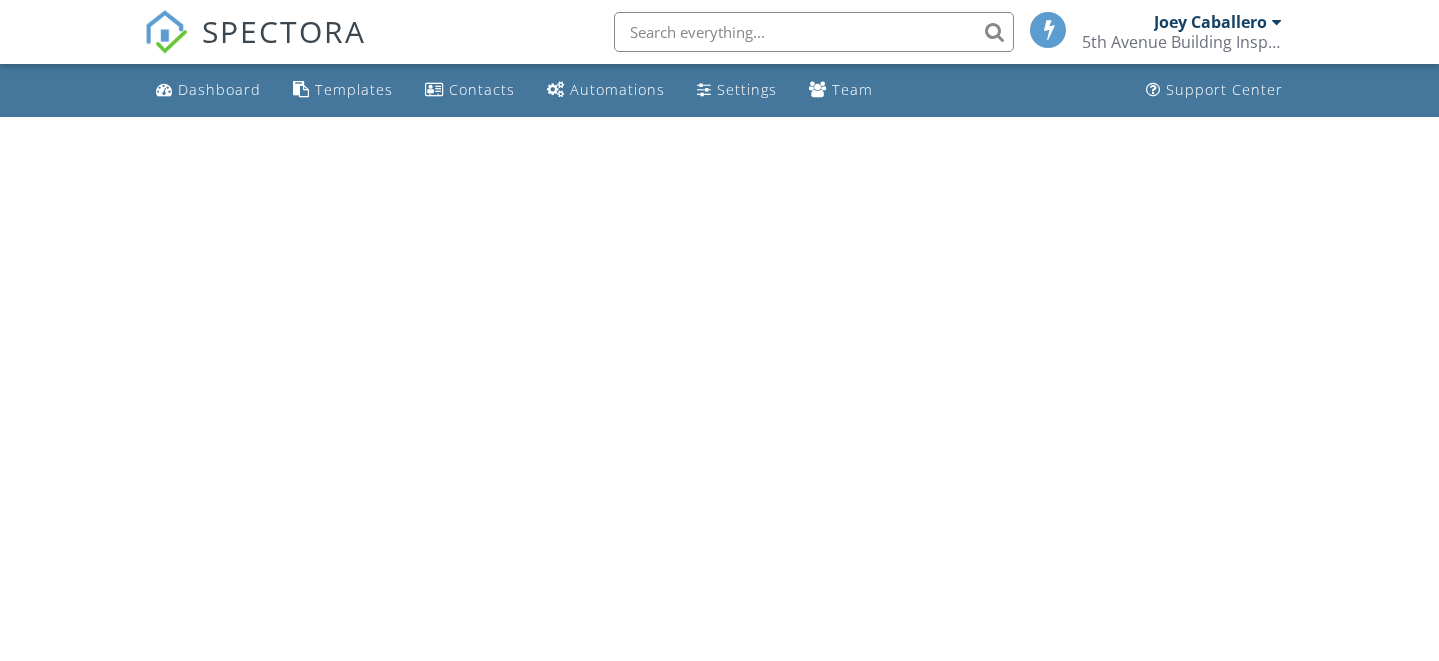 scroll, scrollTop: 0, scrollLeft: 0, axis: both 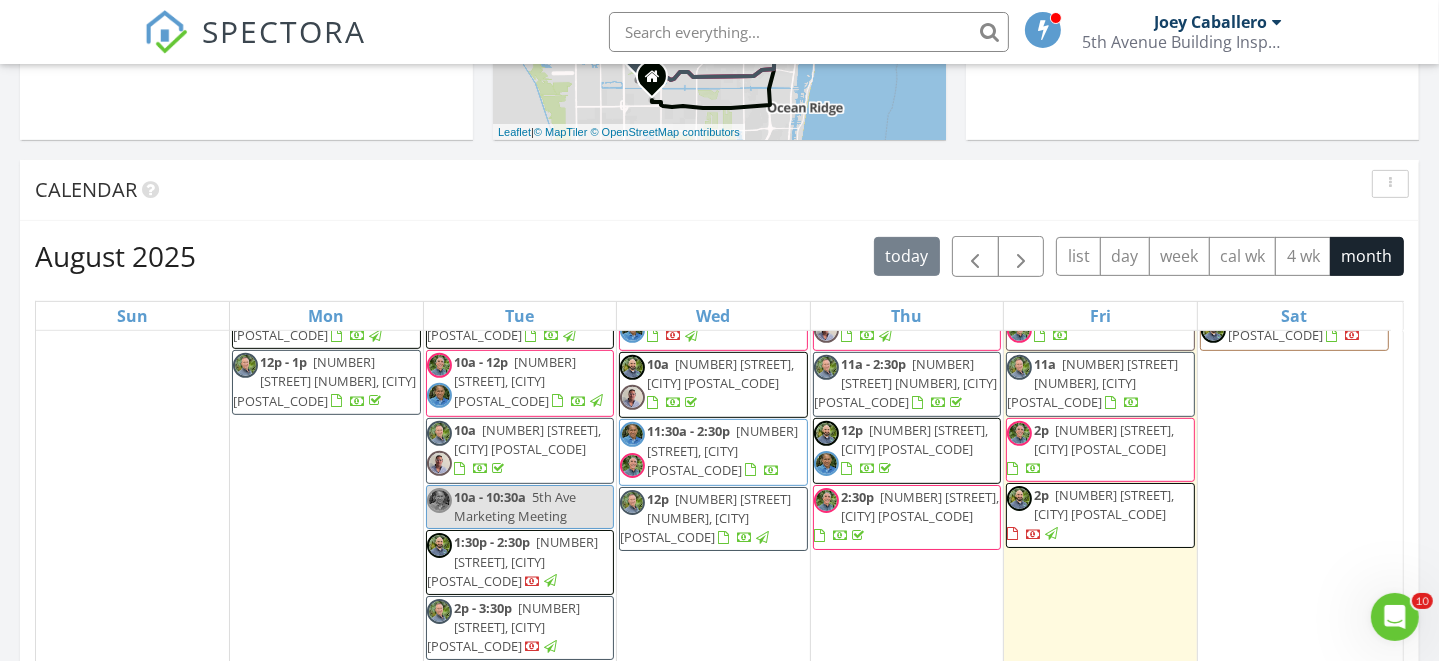 click on "11:30a - 2:30p" at bounding box center (688, 431) 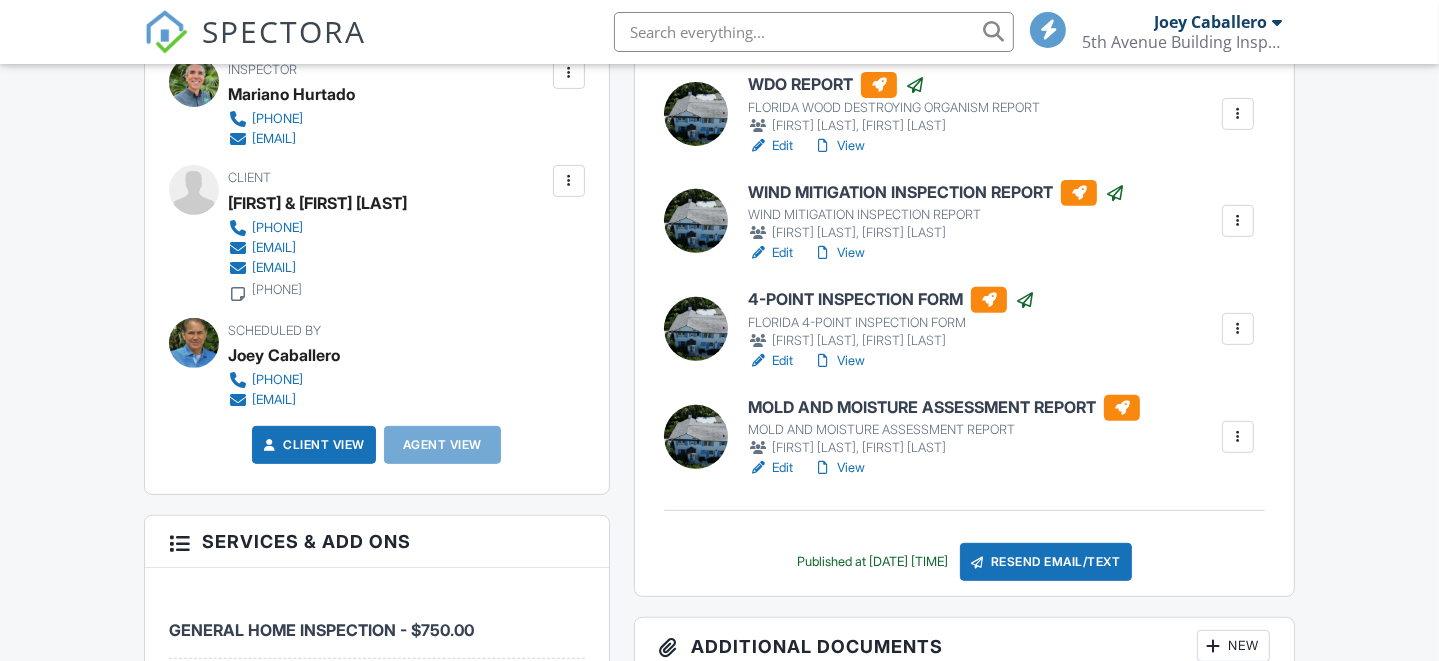 scroll, scrollTop: 0, scrollLeft: 0, axis: both 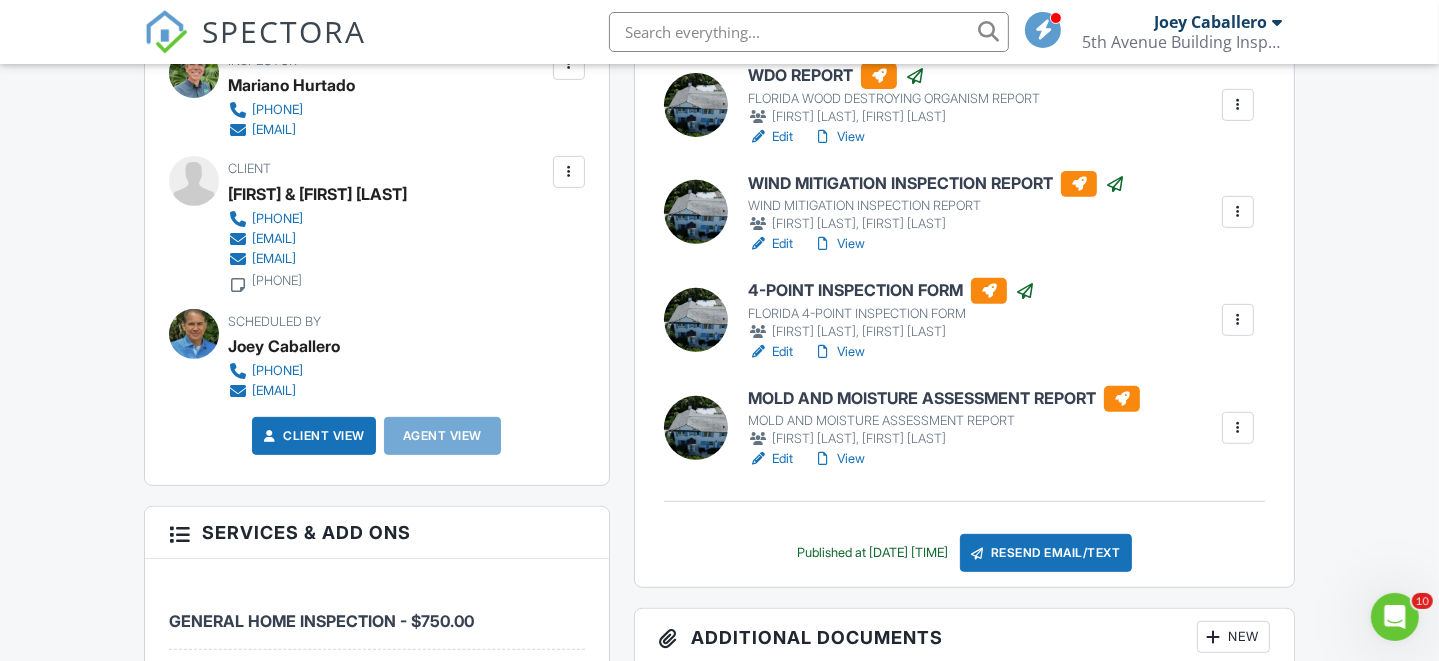 click on "Edit" at bounding box center (770, 459) 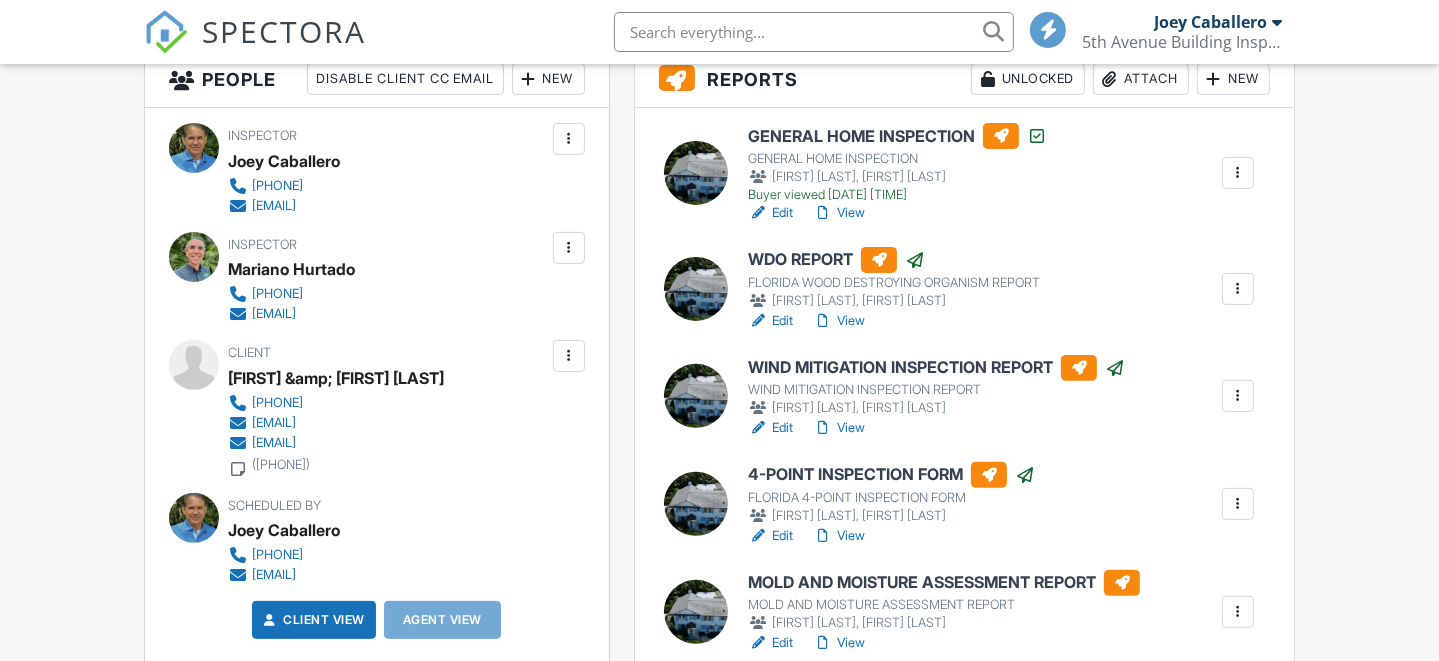scroll, scrollTop: 0, scrollLeft: 0, axis: both 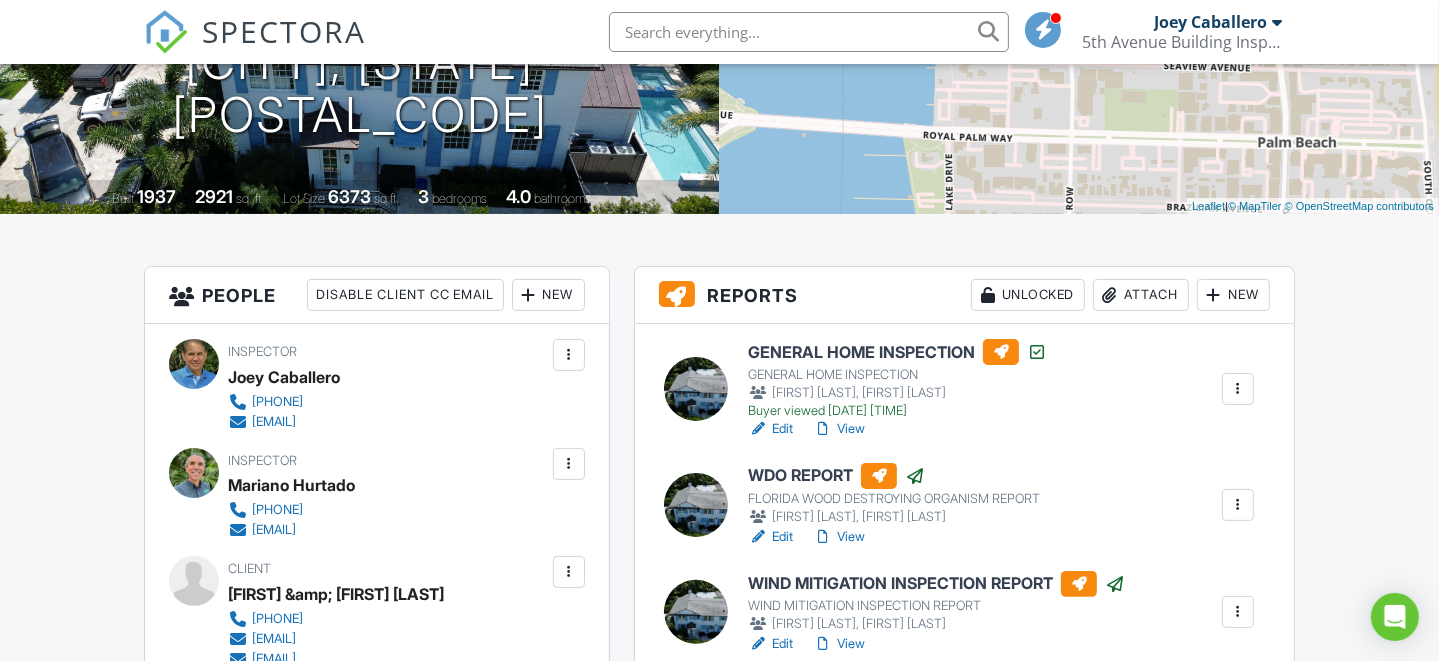 click on "Attach" at bounding box center (1141, 295) 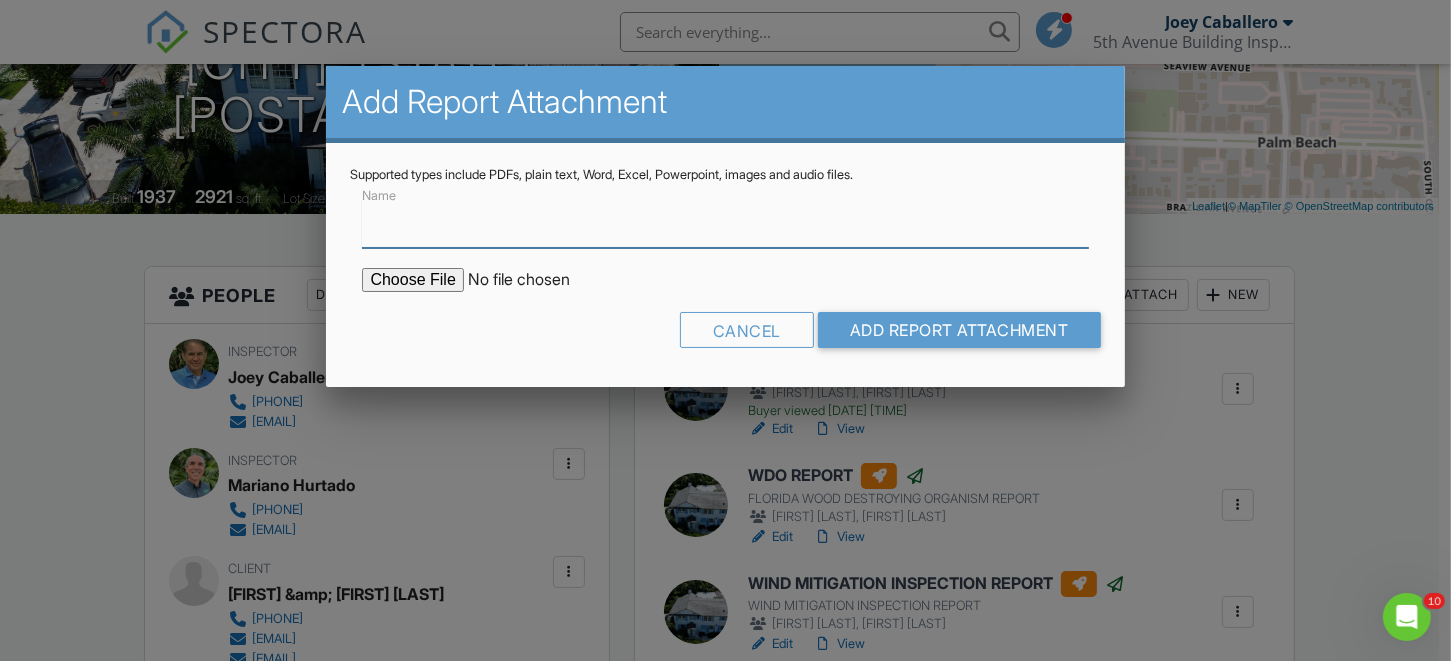 scroll, scrollTop: 0, scrollLeft: 0, axis: both 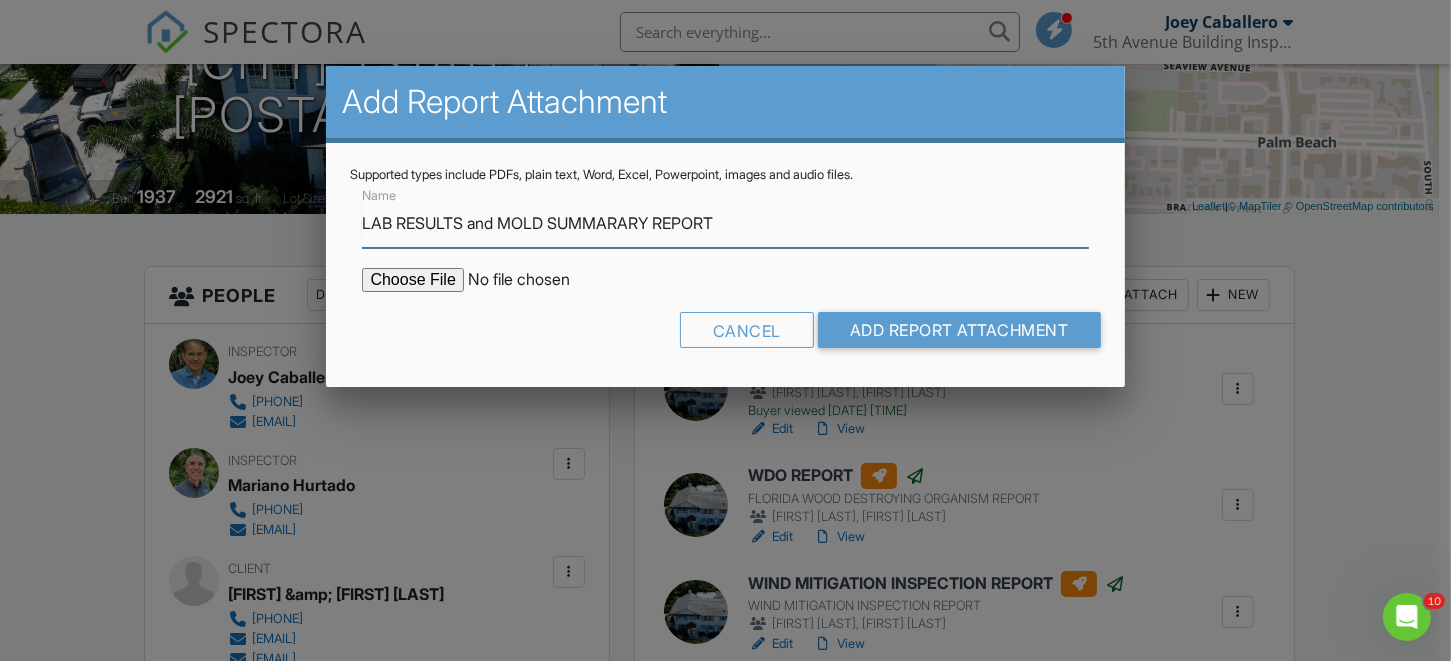click on "LAB RESULTS and MOLD SUMMARARY REPORT" at bounding box center (725, 223) 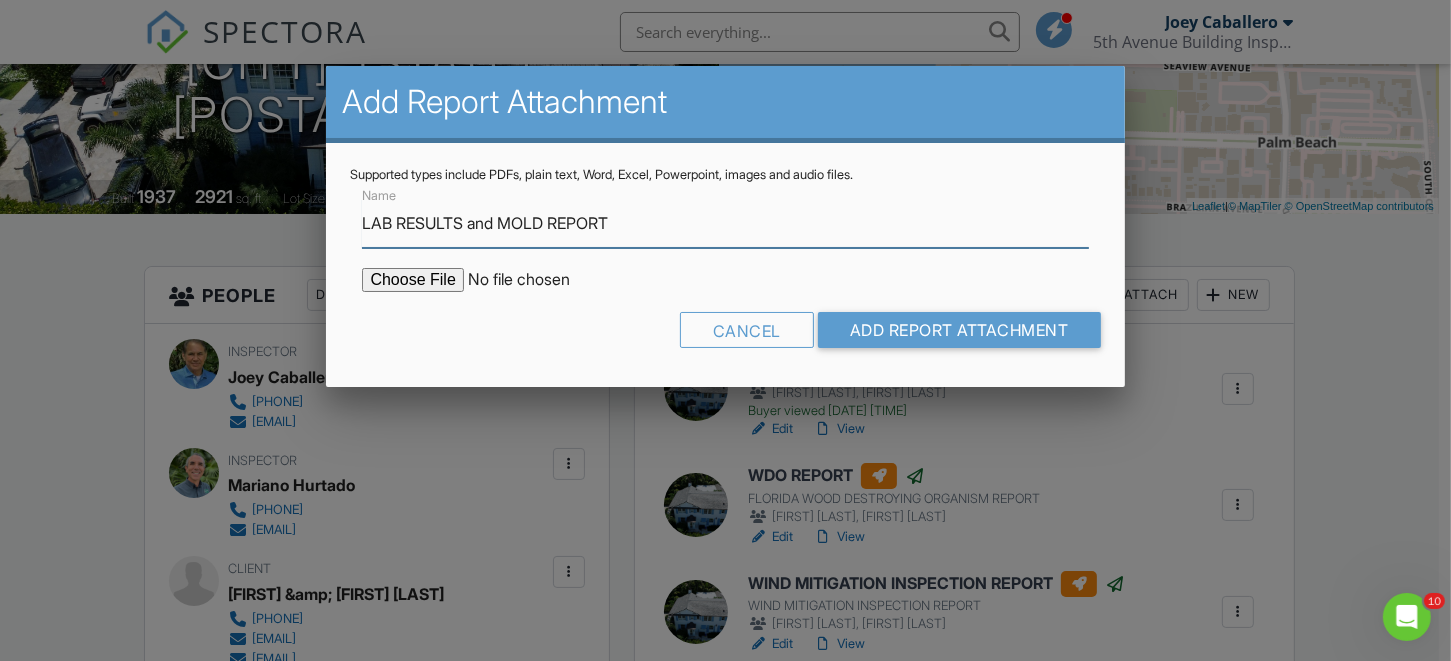 type on "LAB RESULTS and MOLD REPORT" 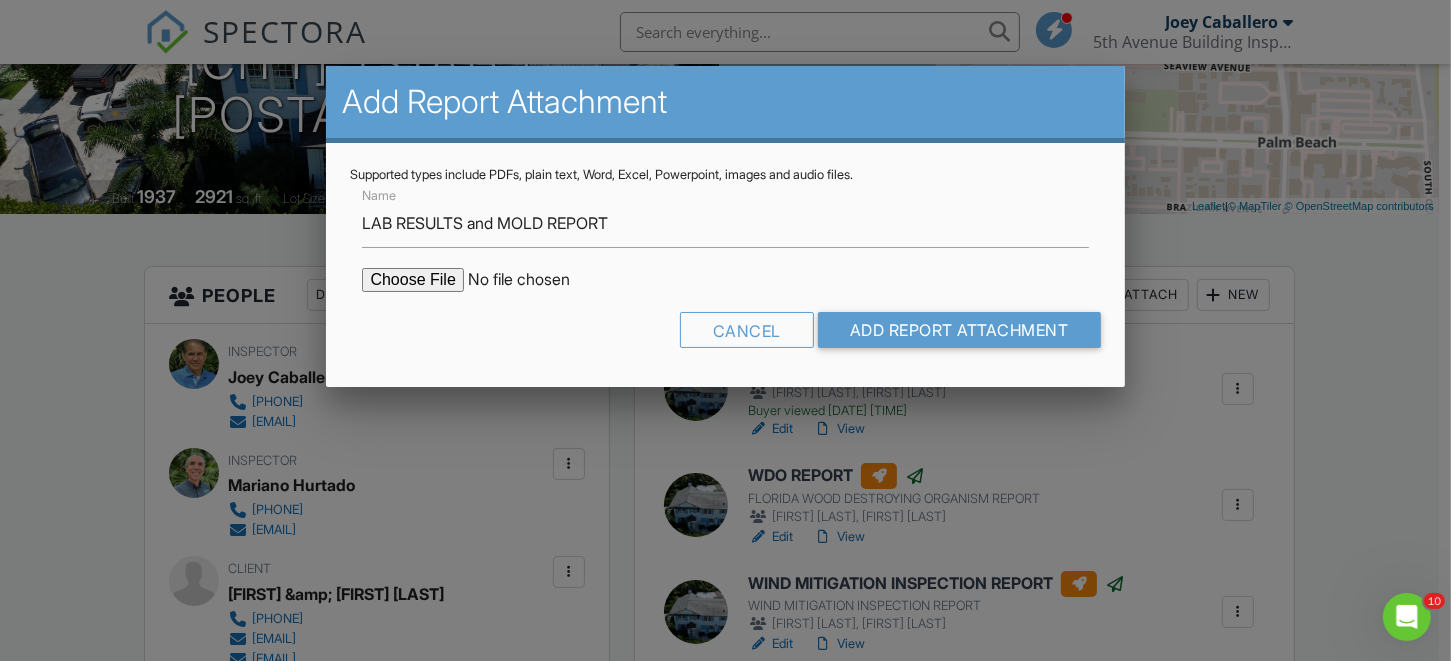 click at bounding box center [532, 280] 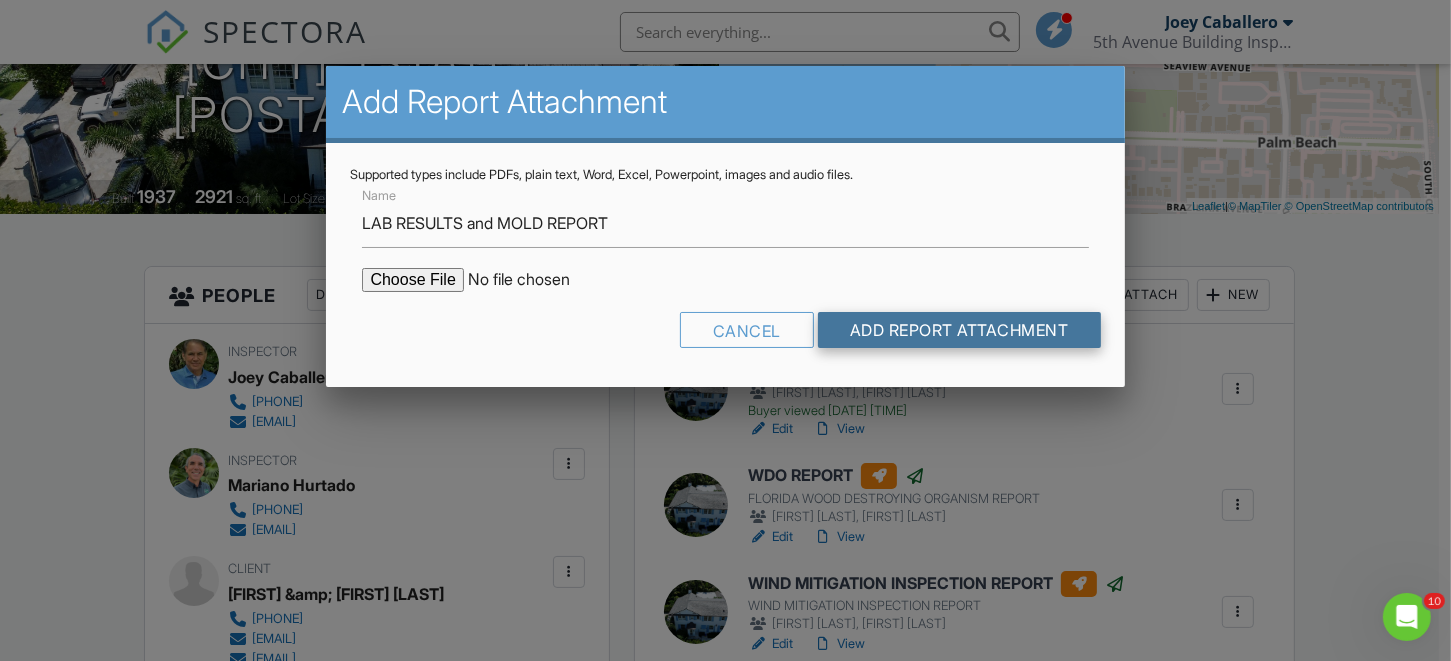 click on "Add Report Attachment" at bounding box center (959, 330) 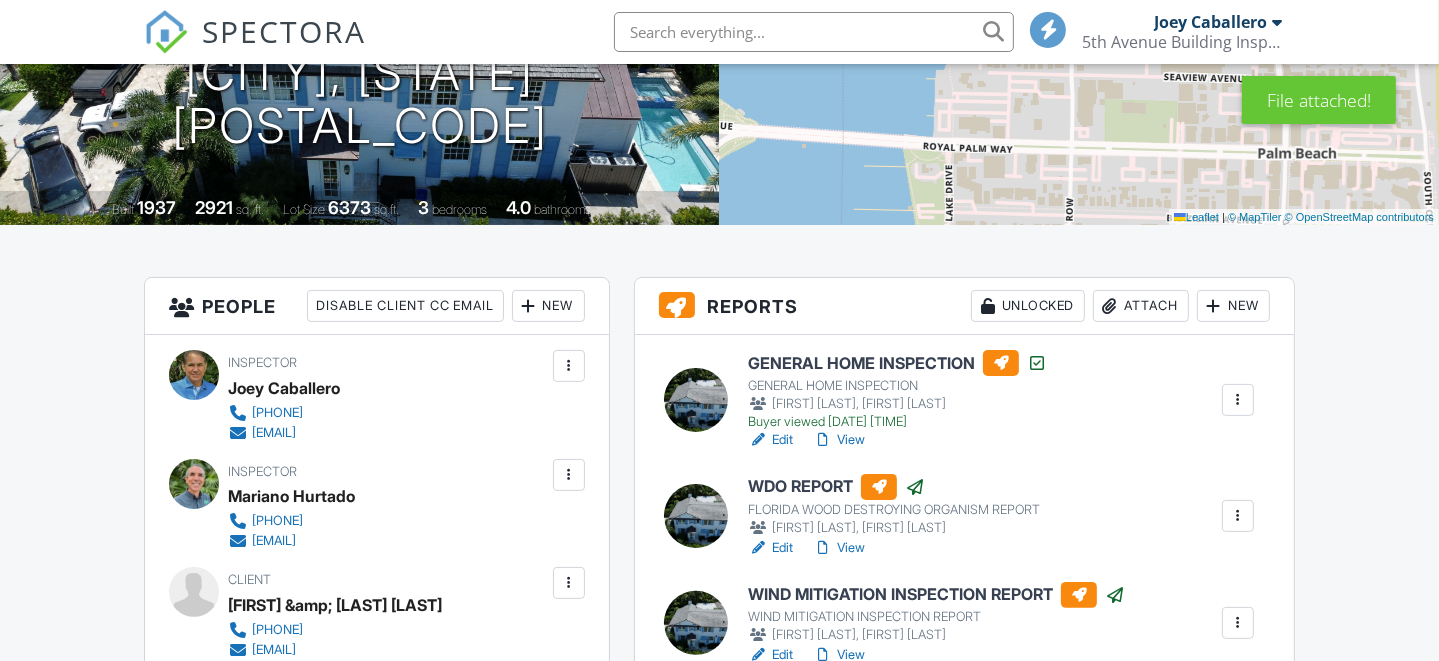 scroll, scrollTop: 800, scrollLeft: 0, axis: vertical 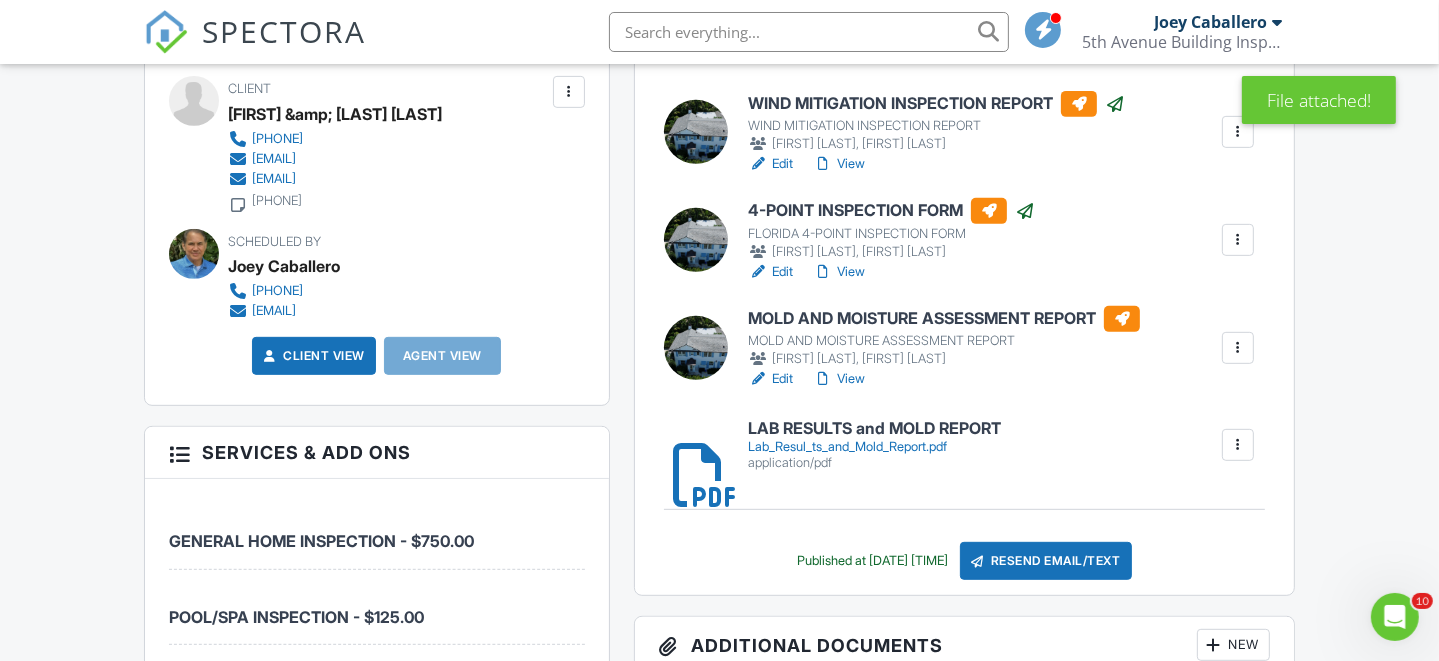 click on "LAB RESULTS and MOLD REPORT" at bounding box center [874, 429] 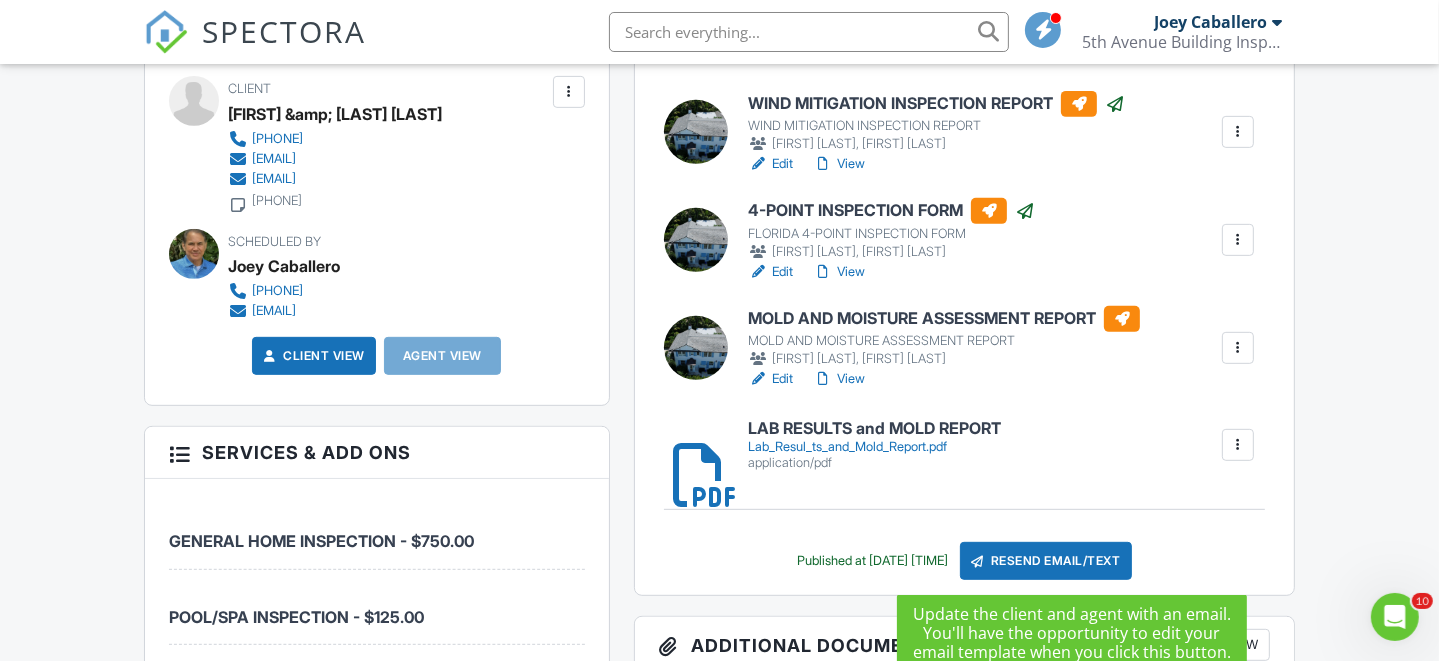 click on "Resend Email/Text" at bounding box center (1046, 561) 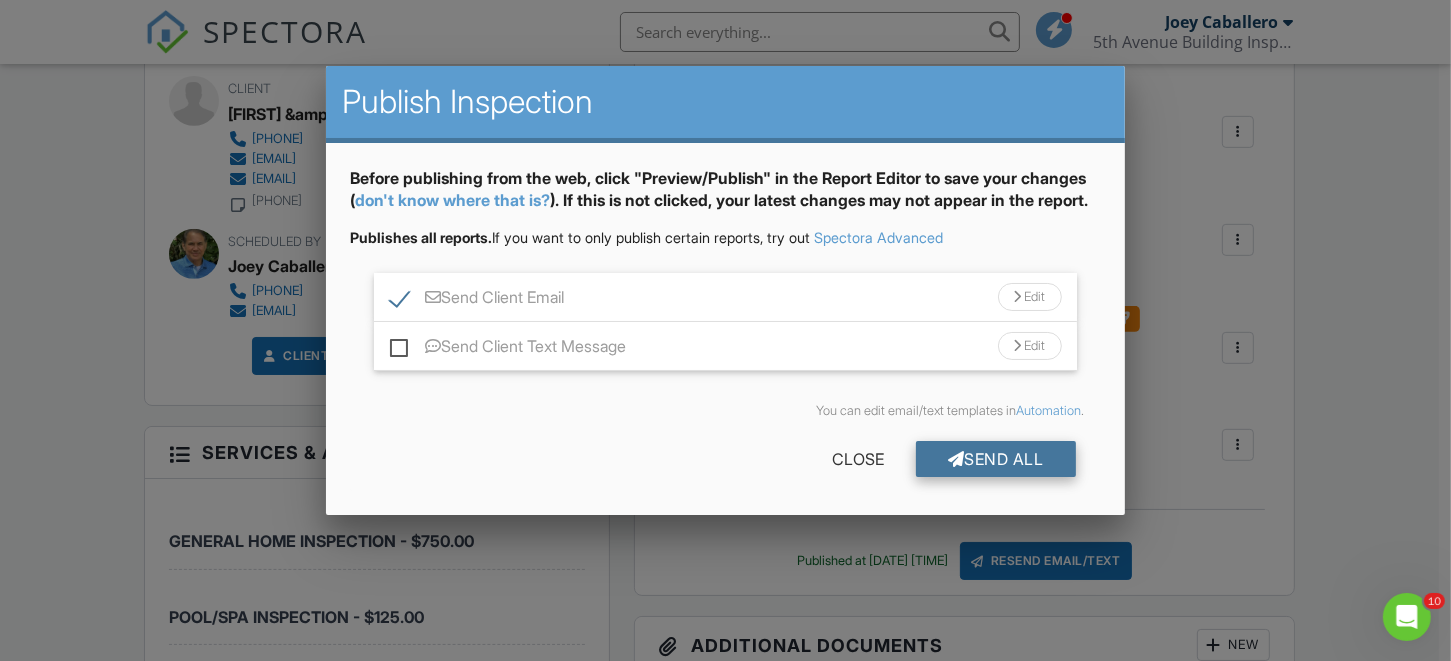 click on "Send All" at bounding box center (996, 459) 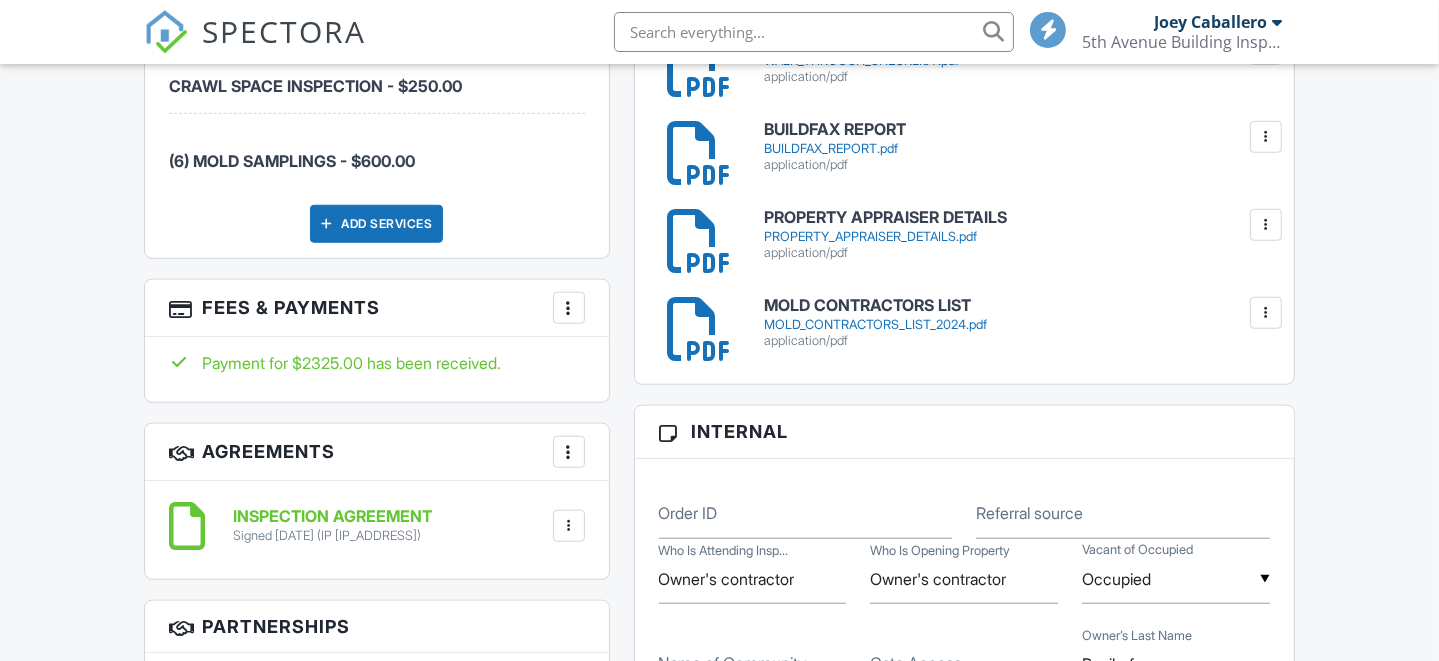 scroll, scrollTop: 1678, scrollLeft: 0, axis: vertical 